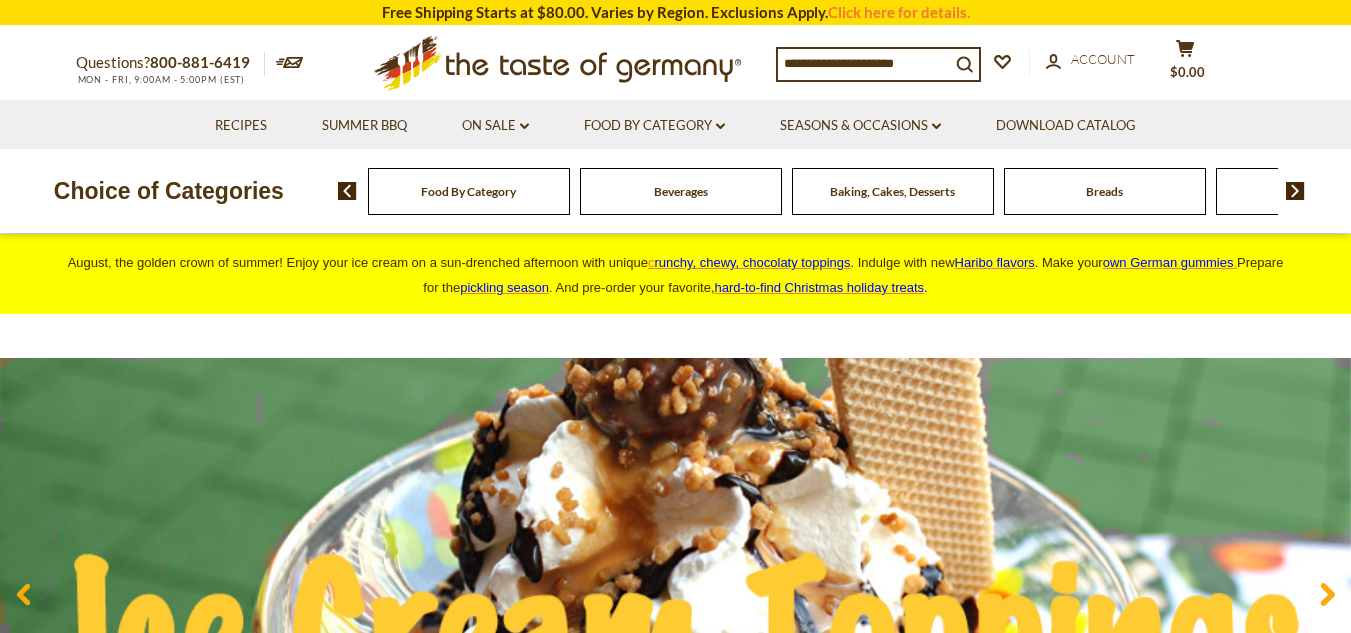 scroll, scrollTop: 0, scrollLeft: 0, axis: both 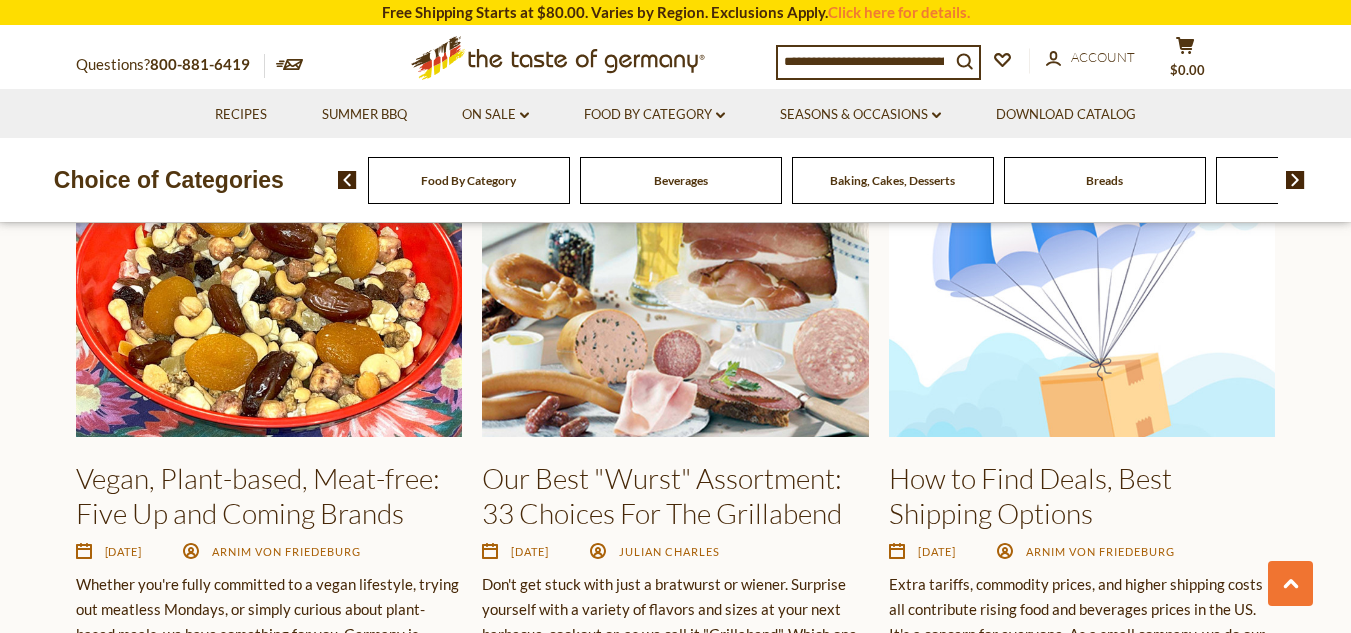 click at bounding box center (675, 292) 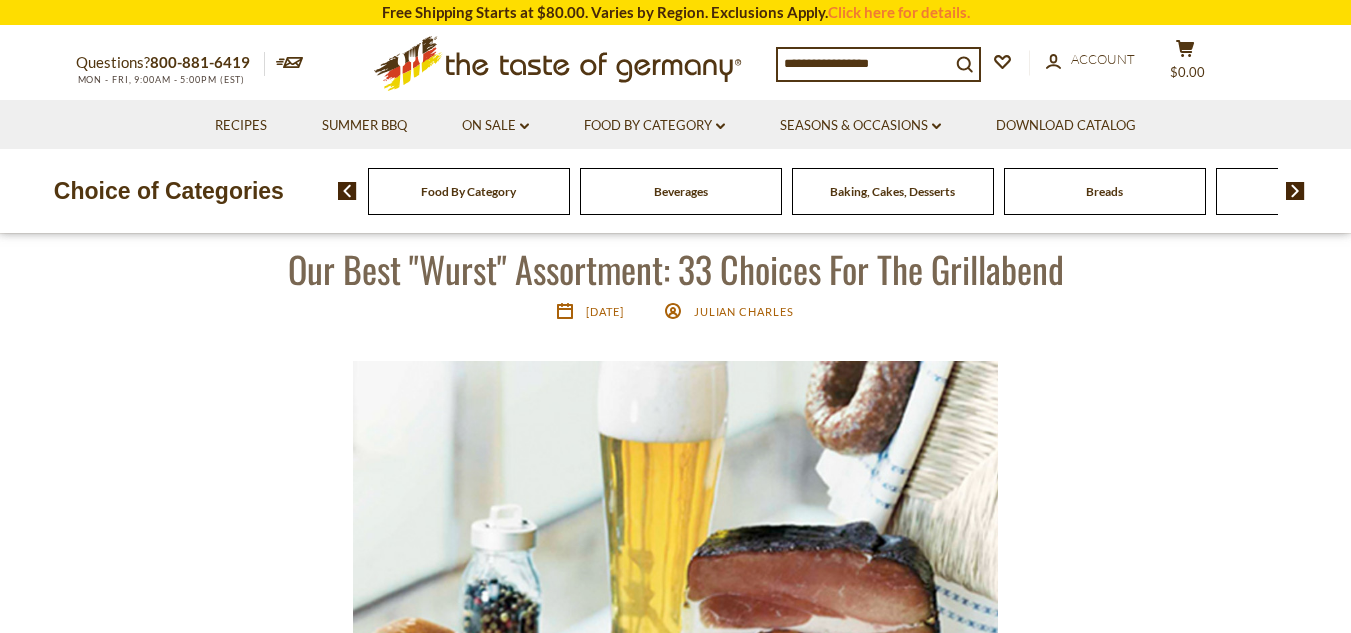scroll, scrollTop: 0, scrollLeft: 0, axis: both 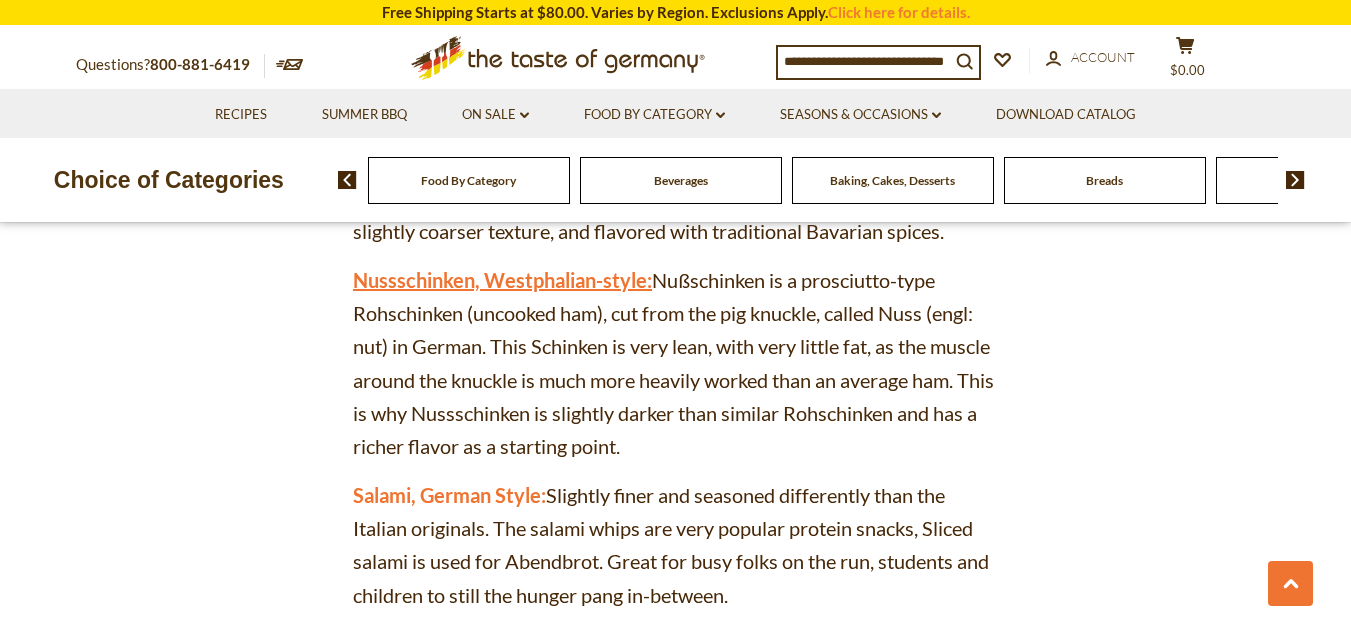 click on "Nussschinken, Westphalian-style:" at bounding box center (502, 280) 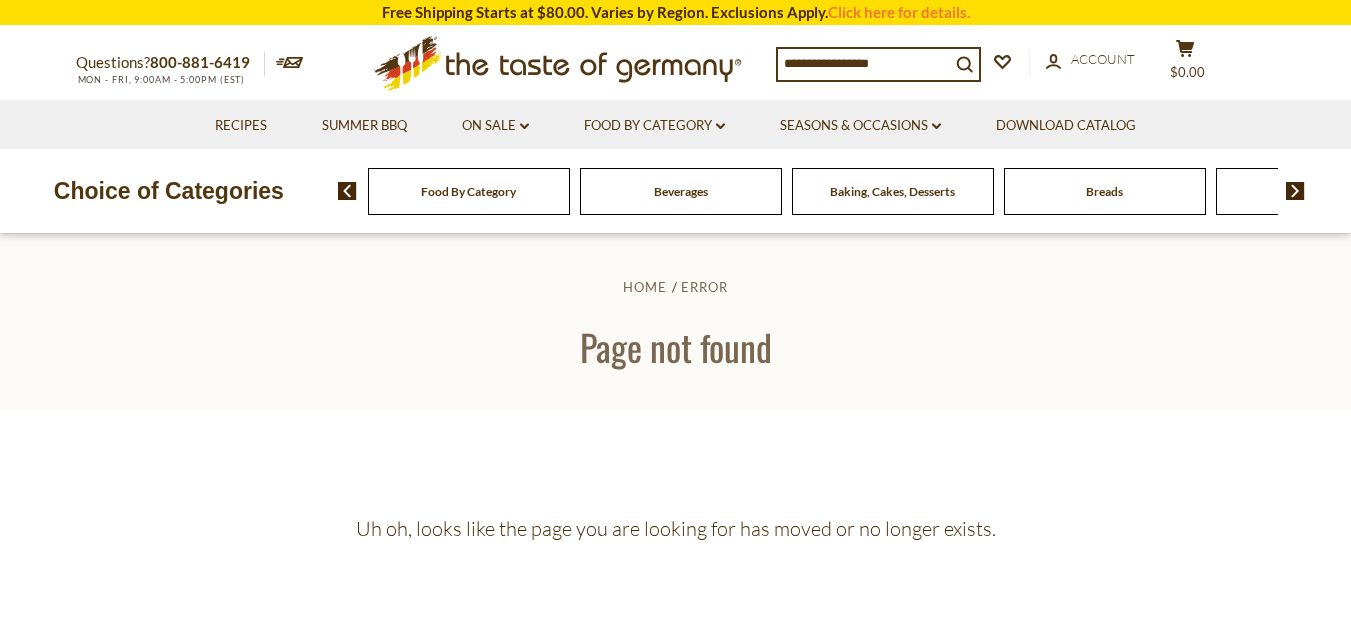 scroll, scrollTop: 0, scrollLeft: 0, axis: both 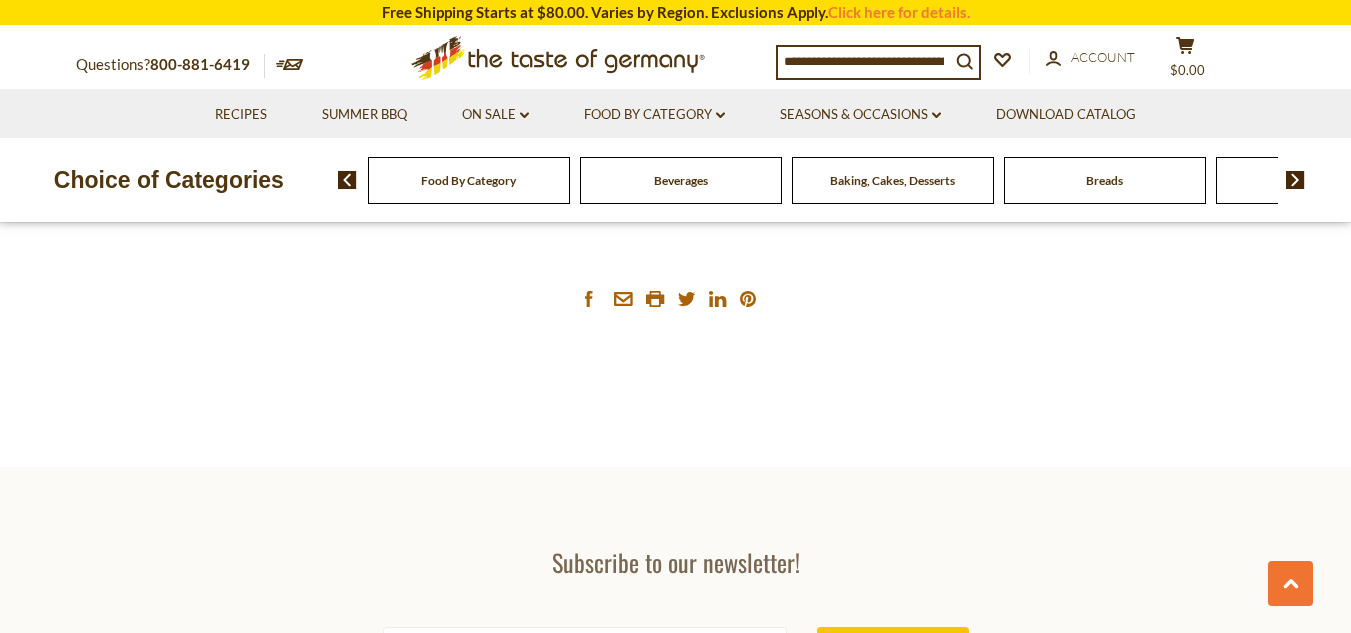 click at bounding box center [1295, 180] 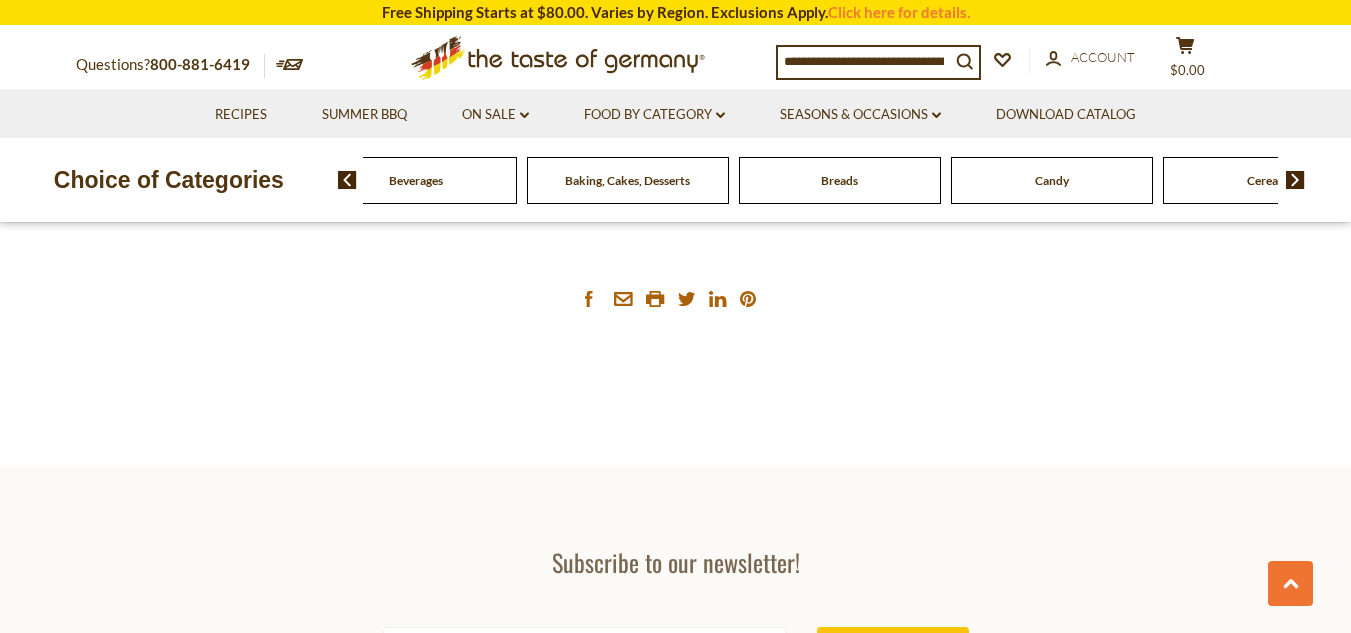 click at bounding box center [1295, 180] 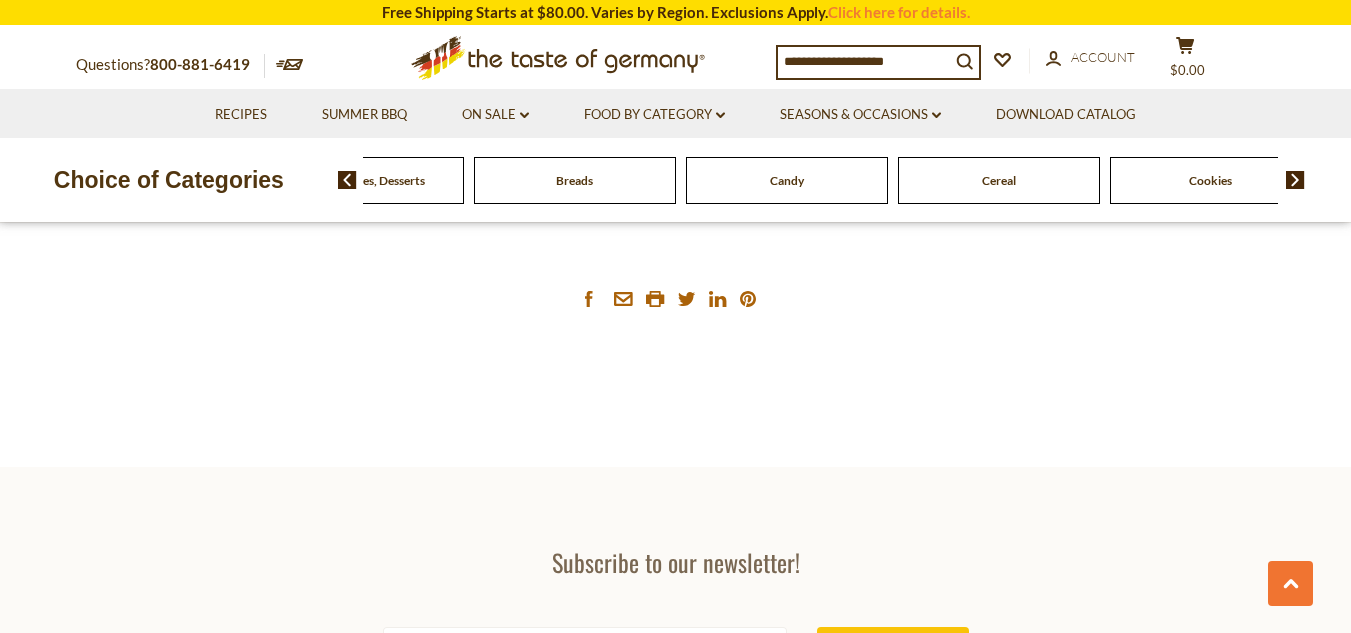 click at bounding box center (1295, 180) 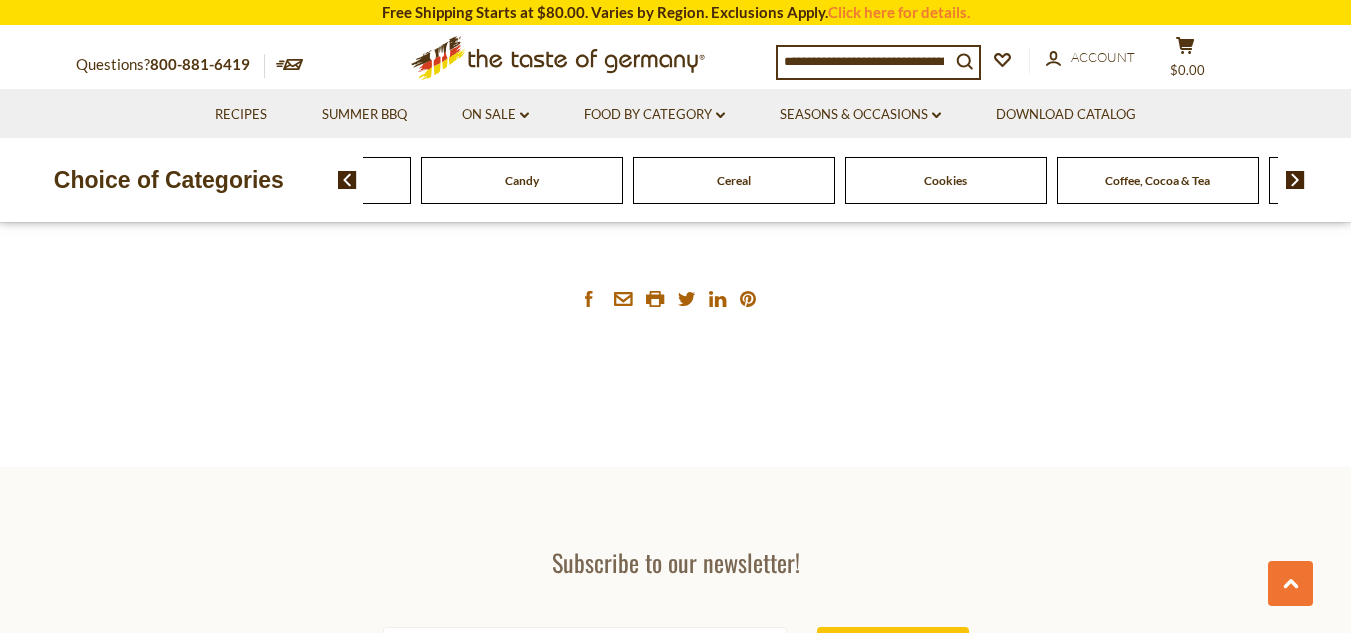 click at bounding box center (1295, 180) 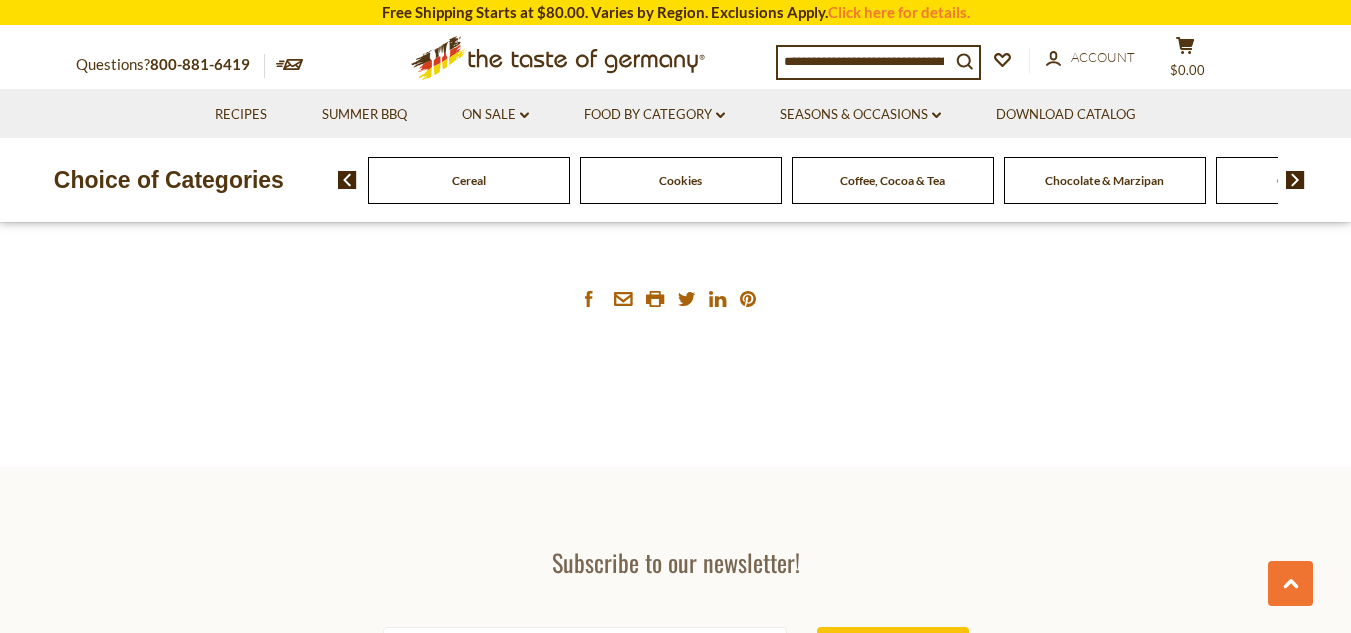 click on "Cookies" at bounding box center [680, 180] 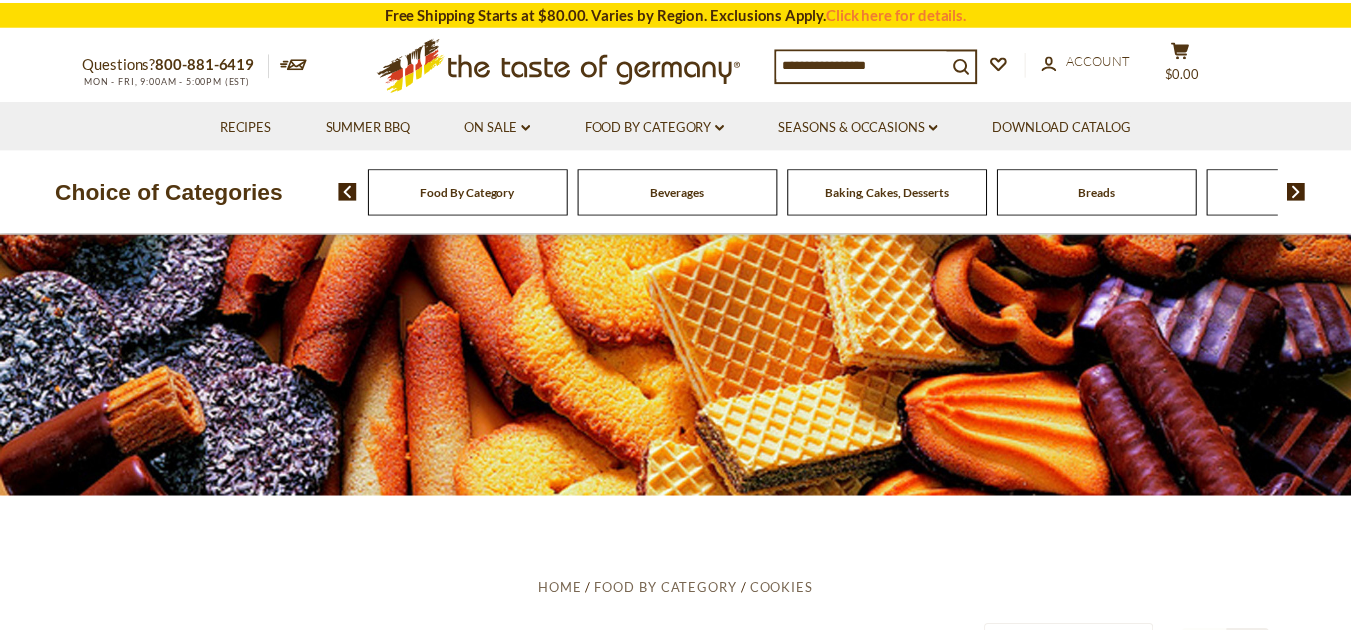 scroll, scrollTop: 0, scrollLeft: 0, axis: both 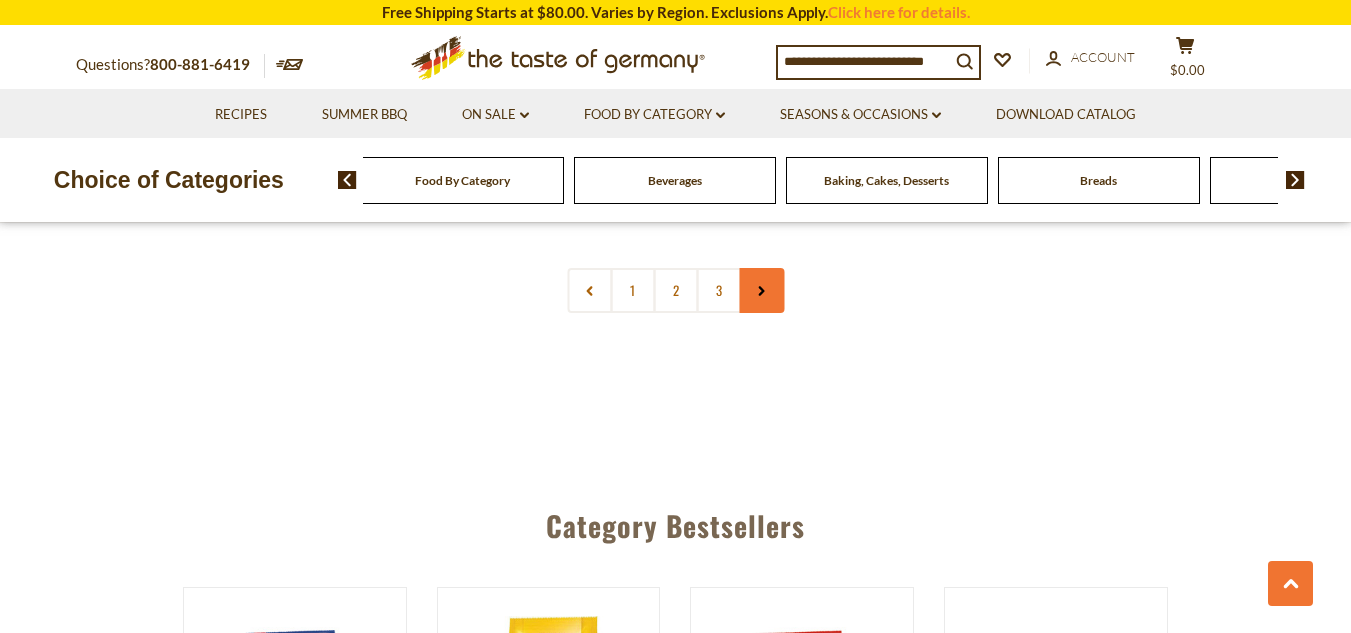 click 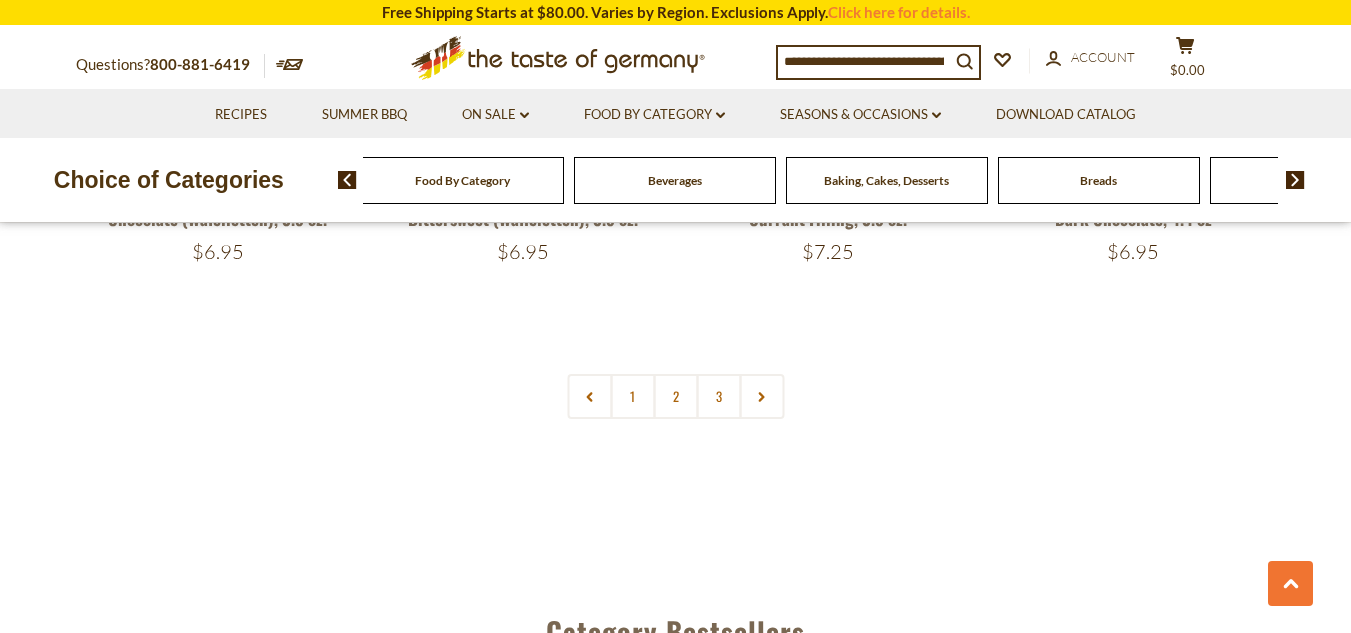 scroll, scrollTop: 4880, scrollLeft: 0, axis: vertical 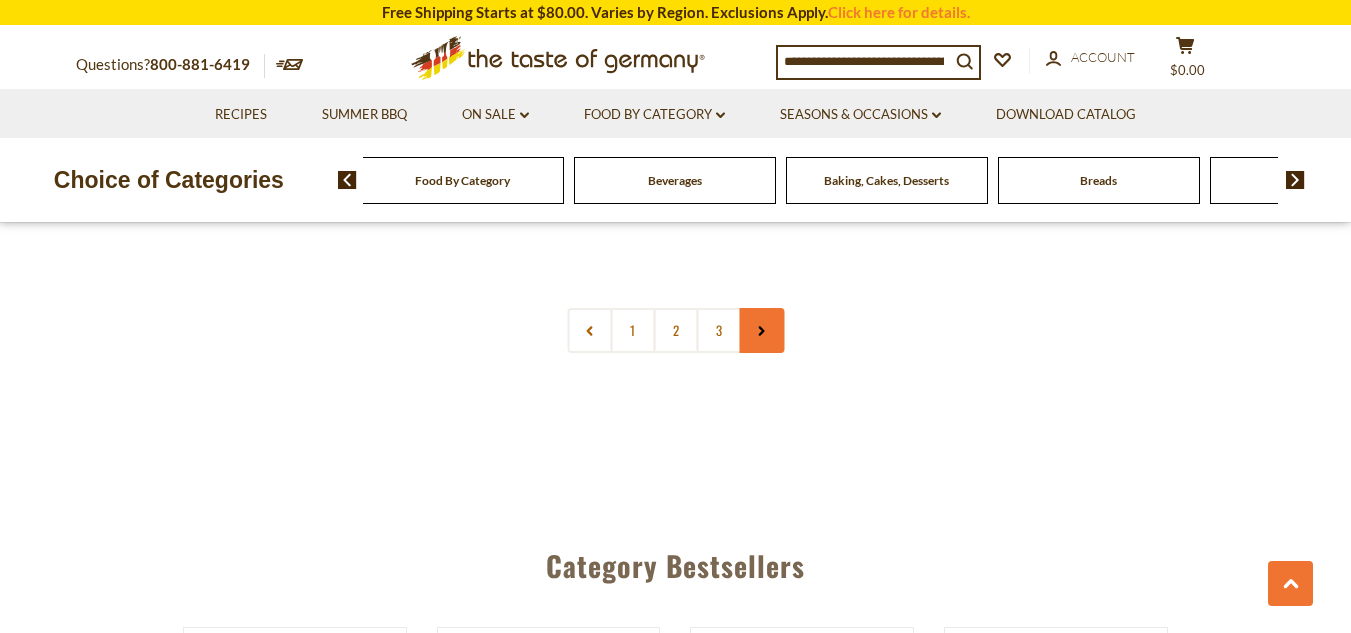 click at bounding box center (761, 330) 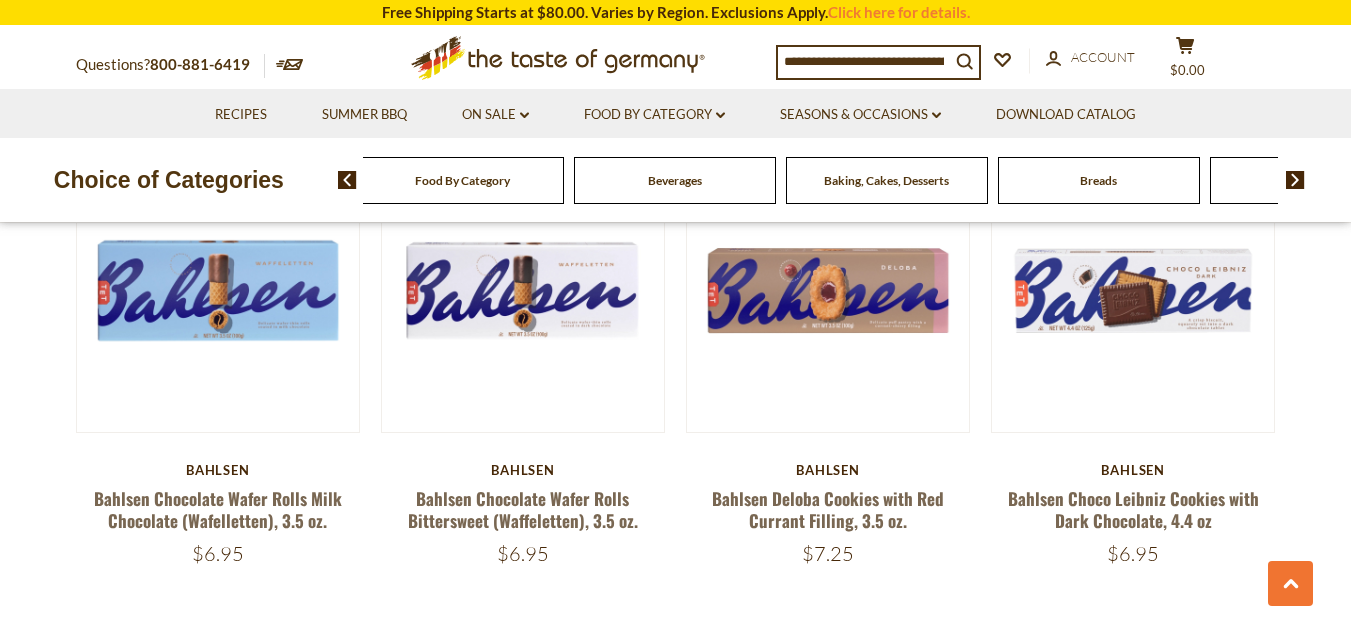 scroll, scrollTop: 4680, scrollLeft: 0, axis: vertical 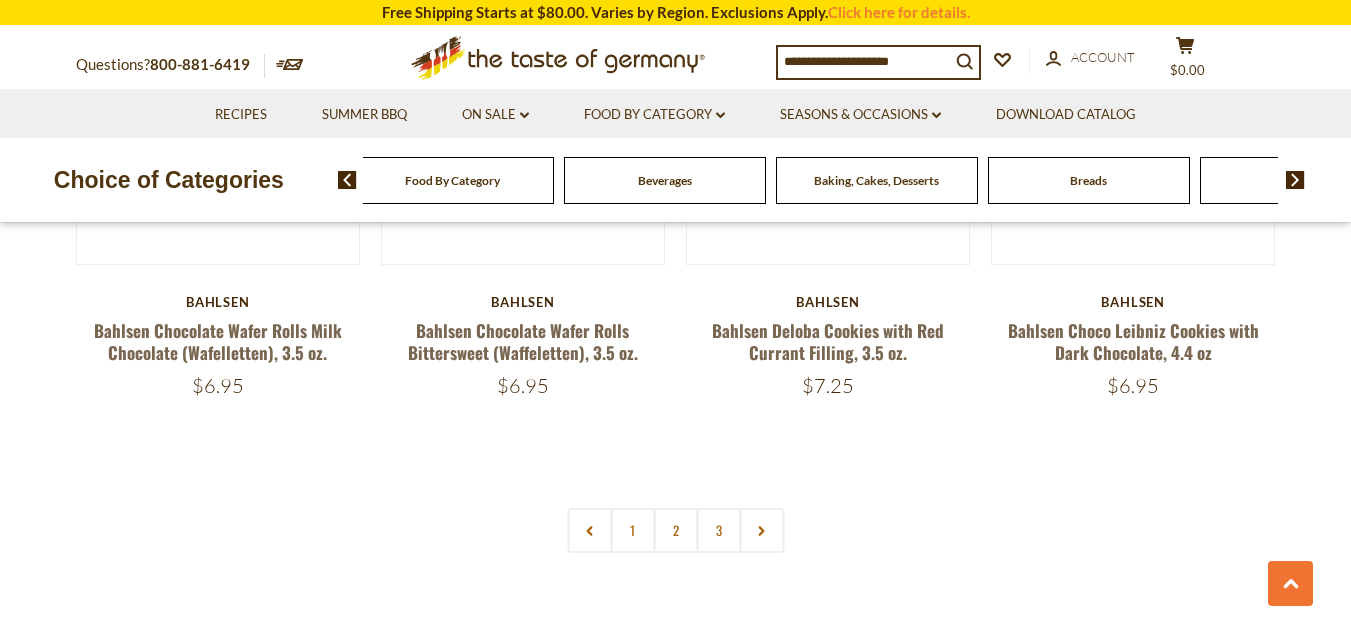click on "Food By Category" at bounding box center (452, 180) 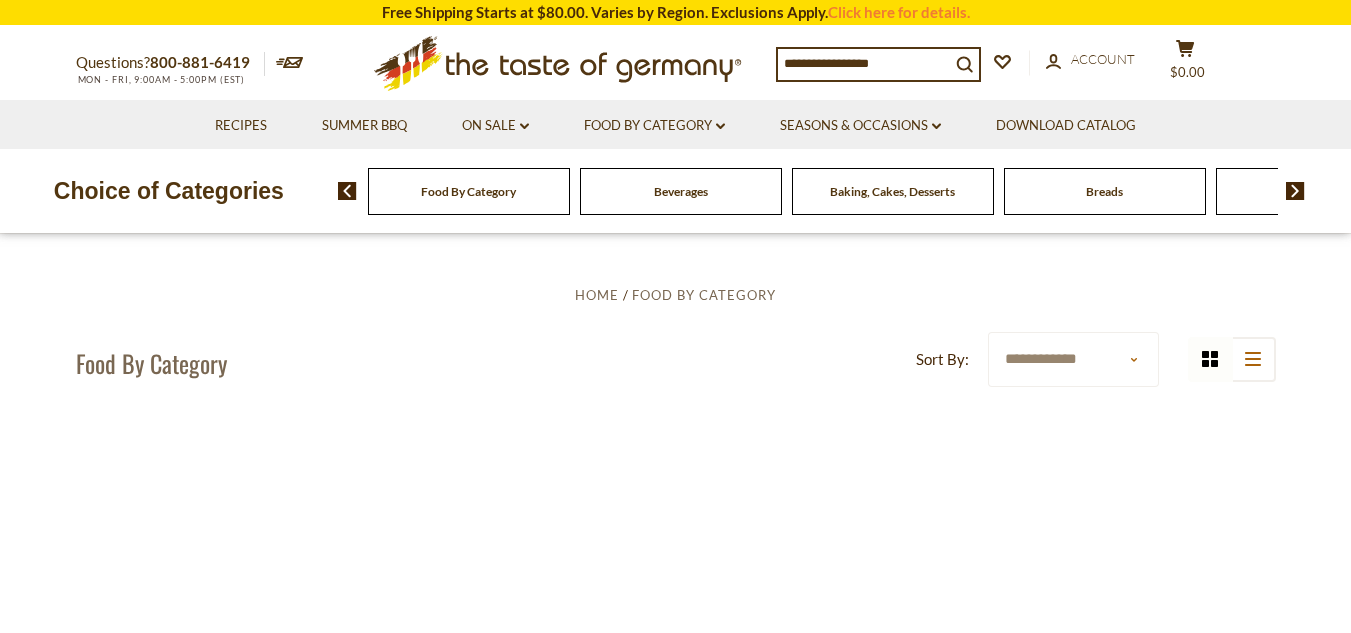 scroll, scrollTop: 47, scrollLeft: 0, axis: vertical 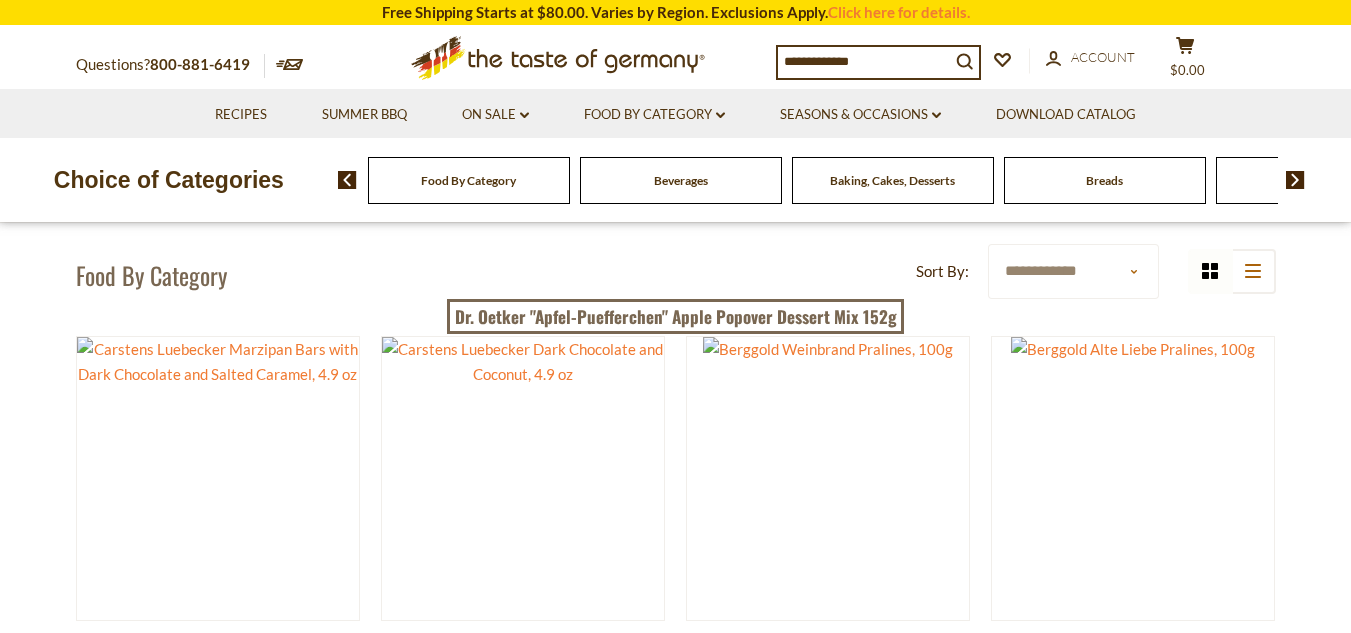 click on "**********" at bounding box center [676, 275] 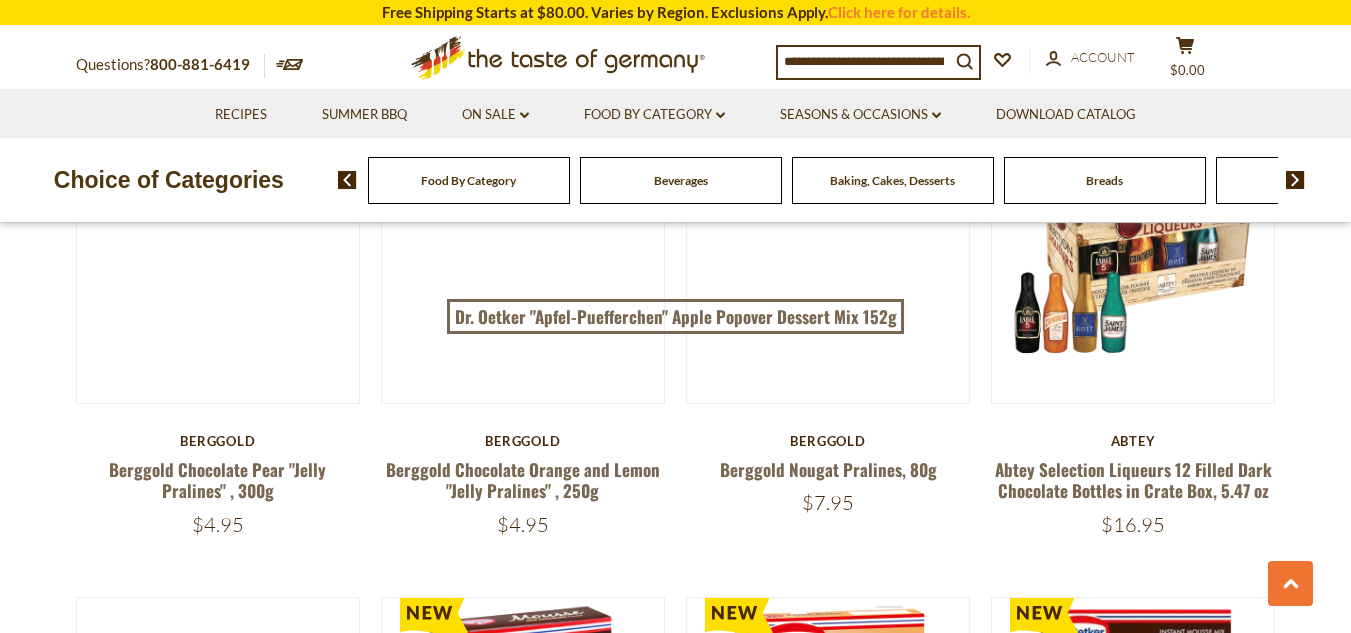 scroll, scrollTop: 840, scrollLeft: 0, axis: vertical 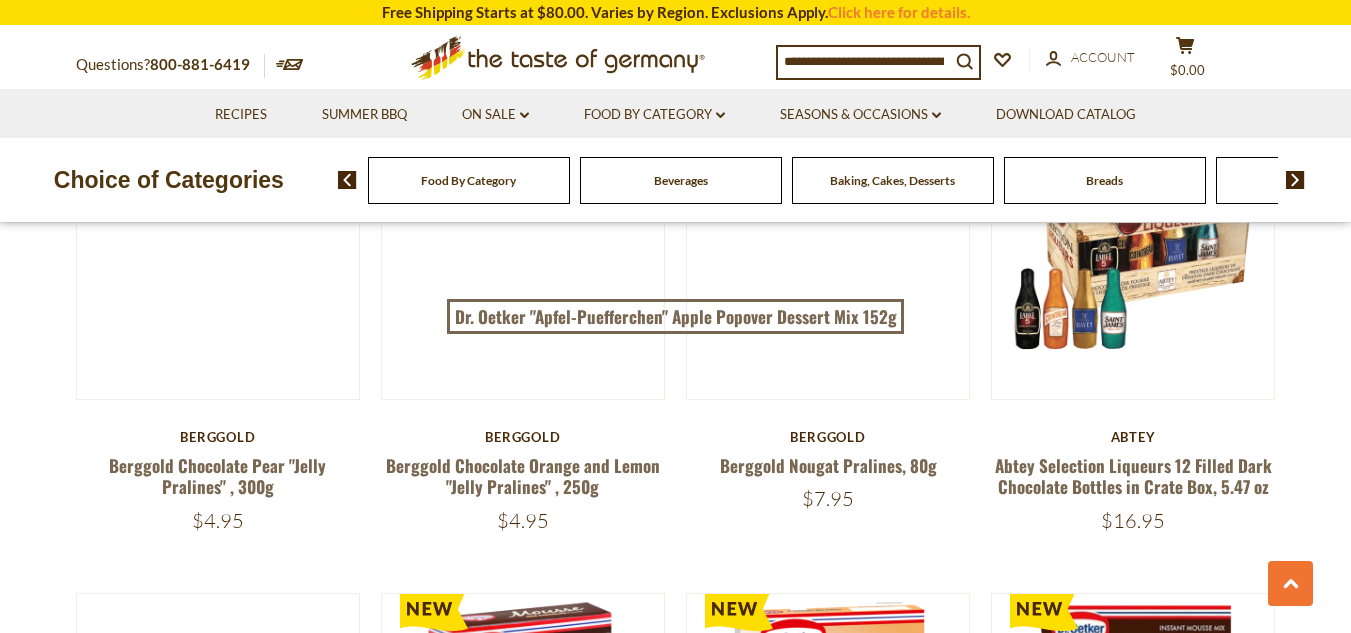 click on "**********" at bounding box center [675, 1816] 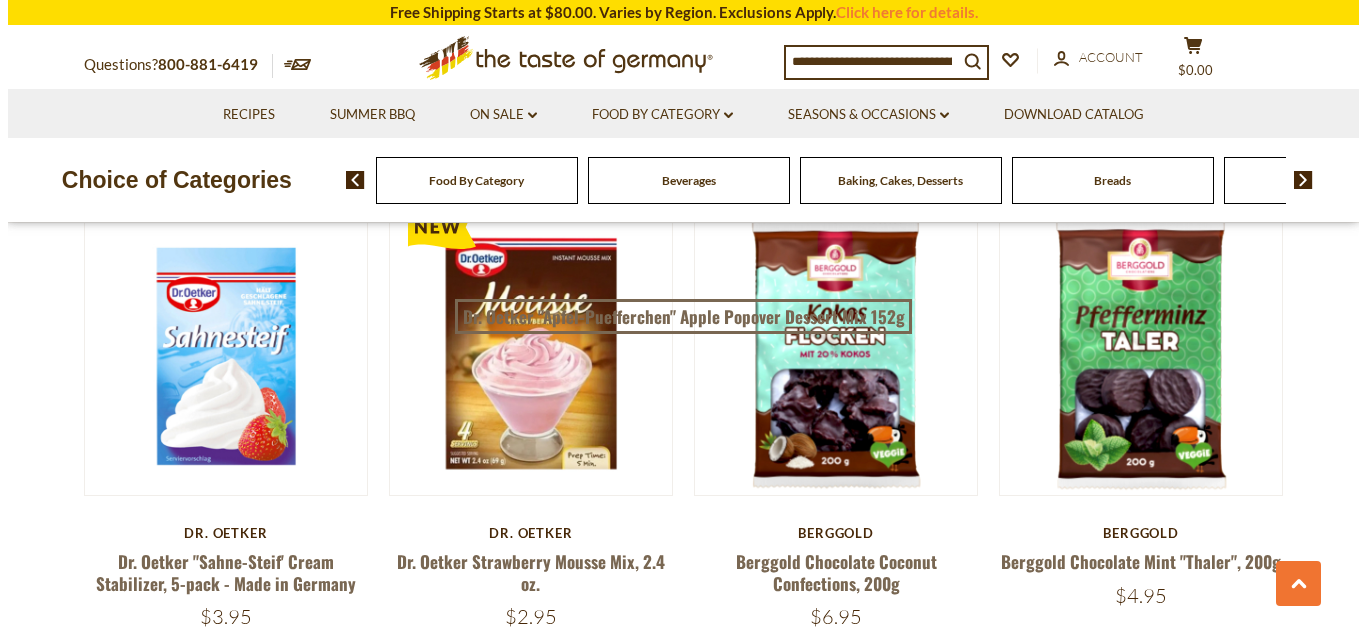 scroll, scrollTop: 1760, scrollLeft: 0, axis: vertical 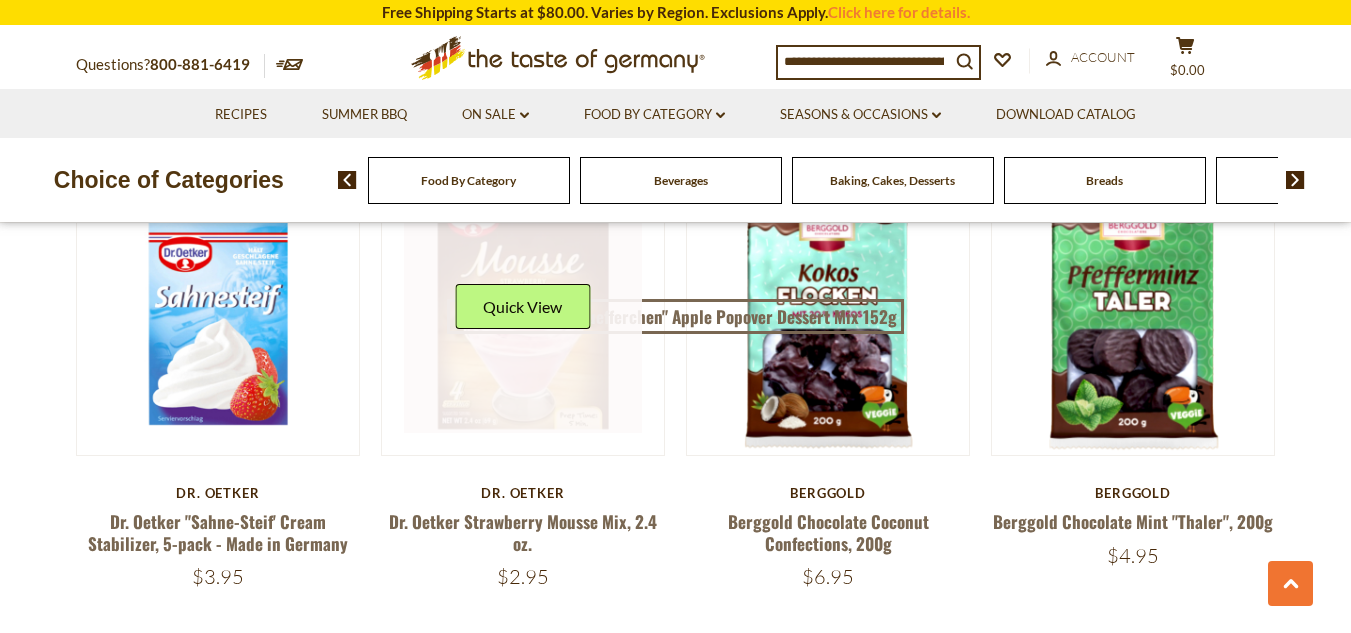 click on "Quick View" at bounding box center [522, 314] 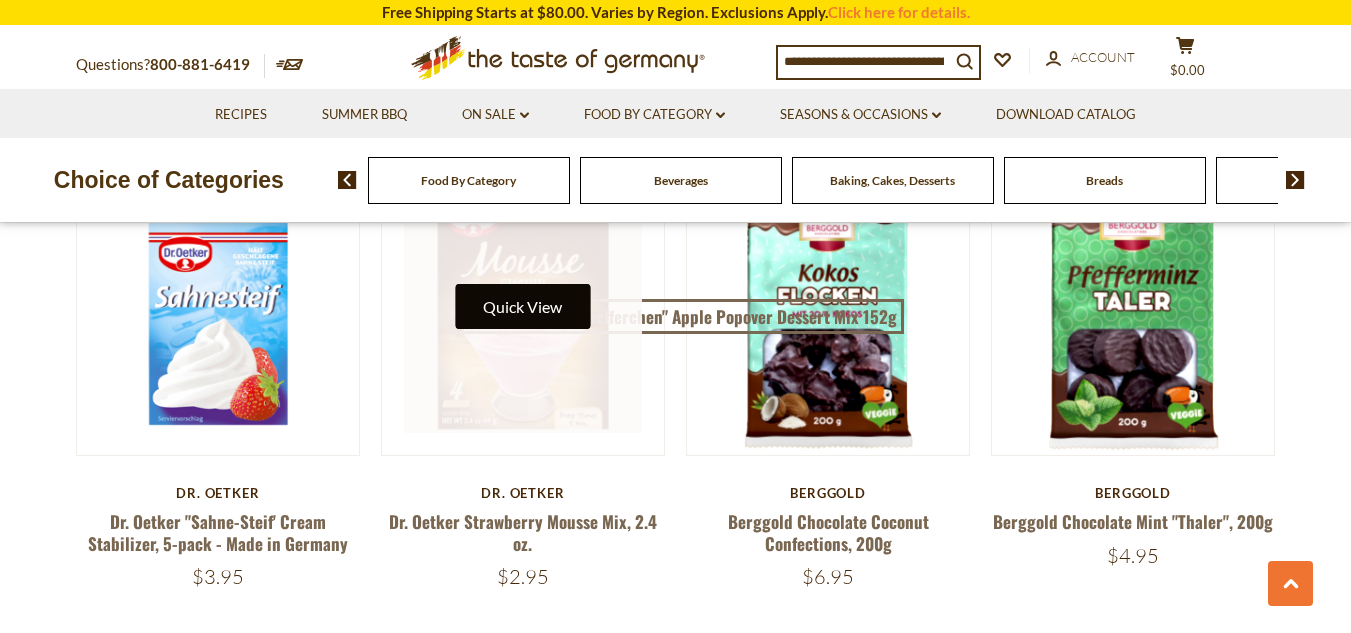 click on "Quick View" at bounding box center [522, 306] 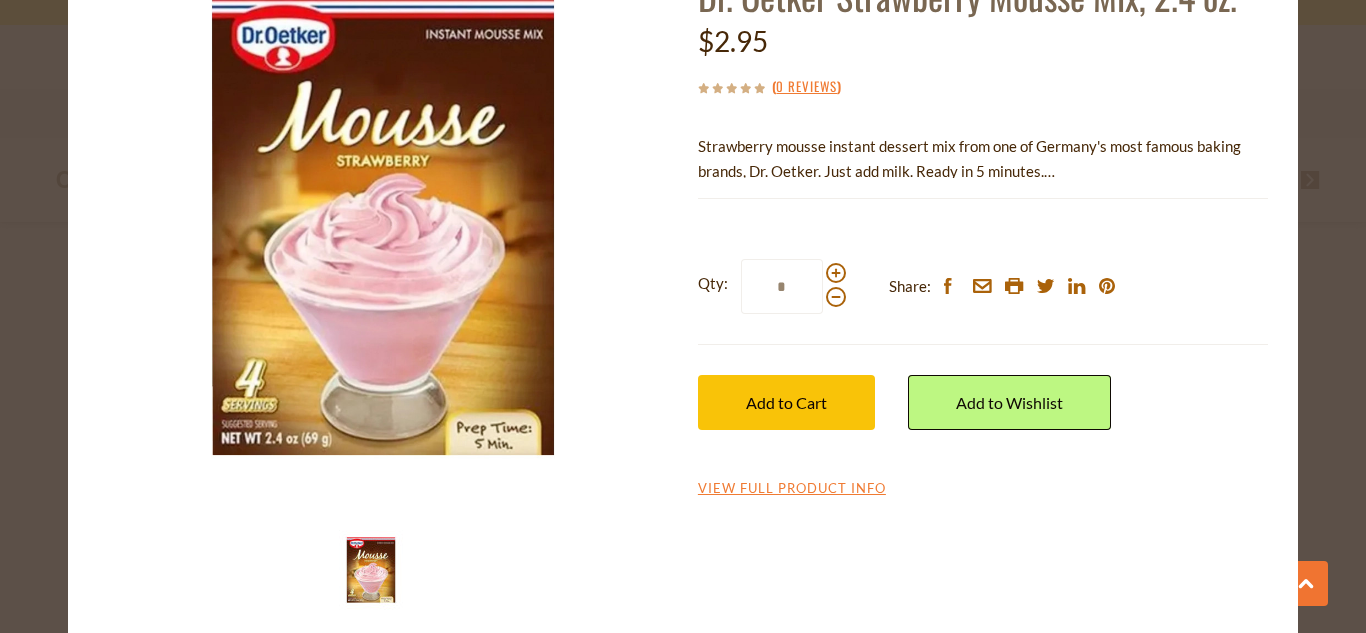 scroll, scrollTop: 178, scrollLeft: 0, axis: vertical 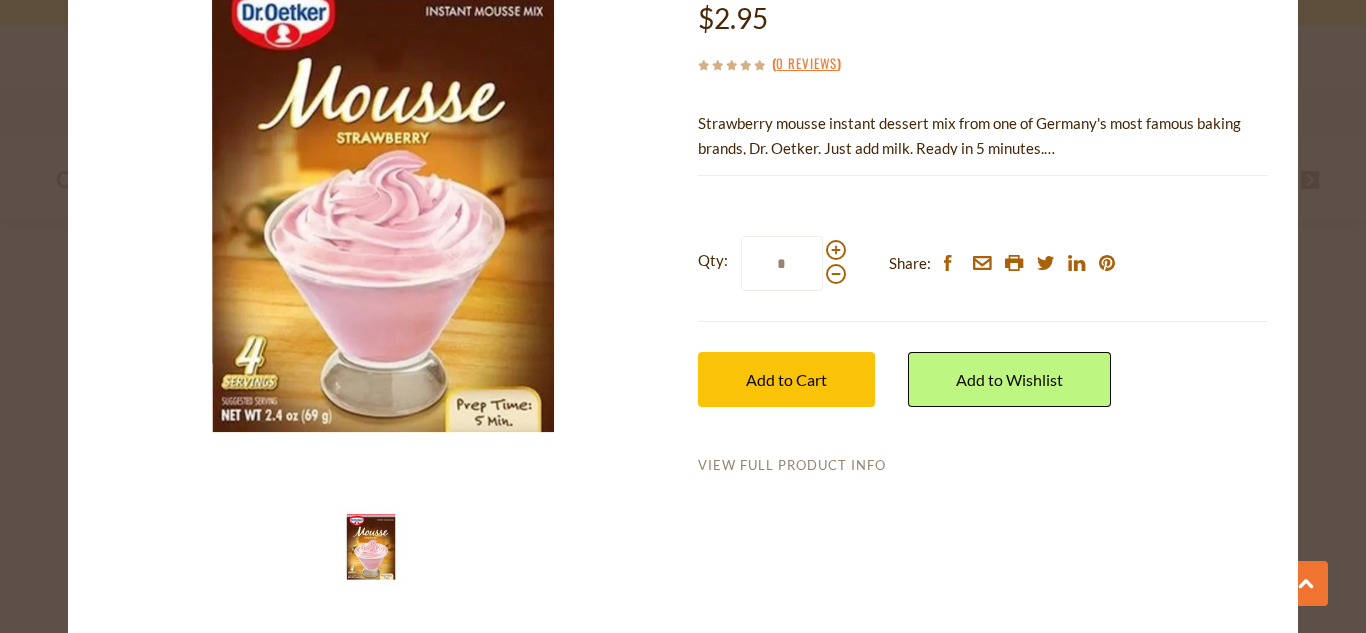 click on "View Full Product Info" at bounding box center [792, 466] 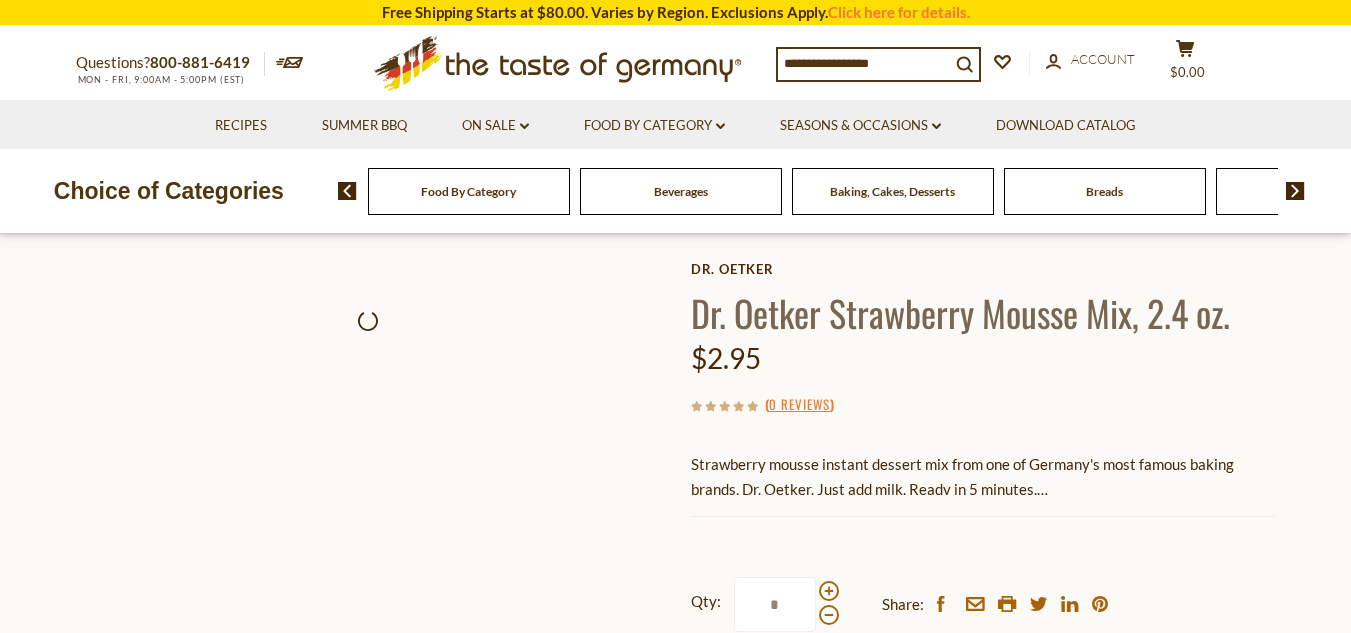 scroll, scrollTop: 0, scrollLeft: 0, axis: both 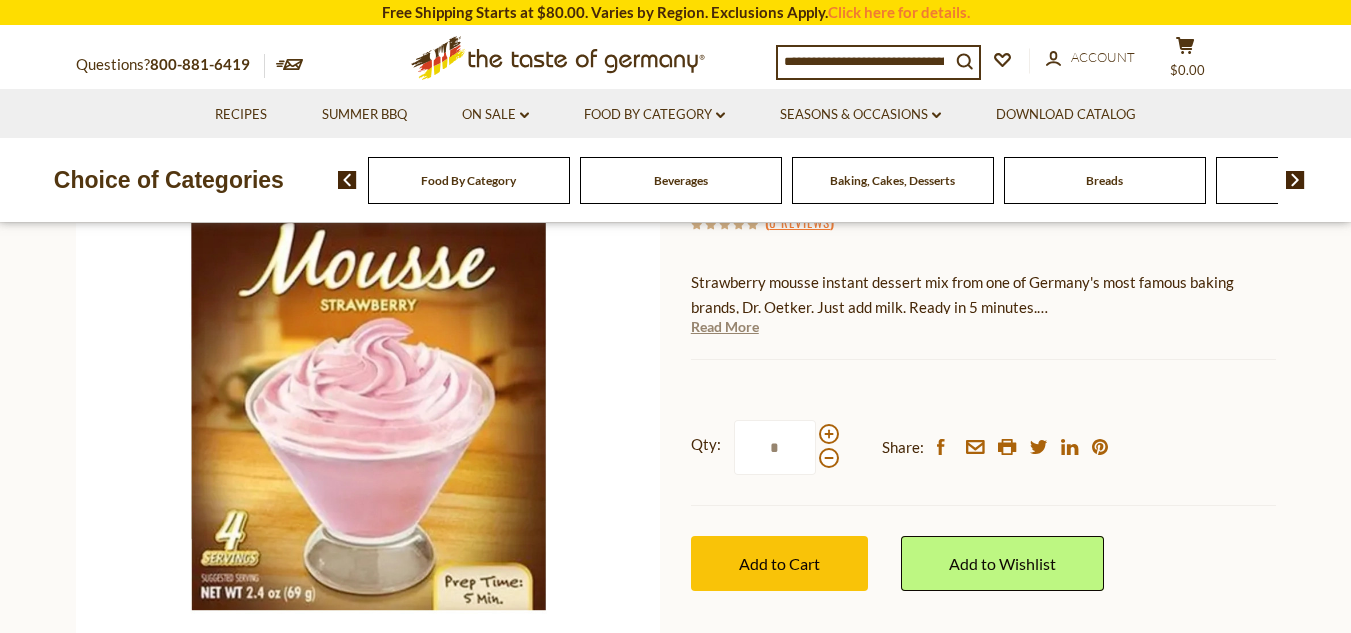 click on "Read More" at bounding box center (725, 327) 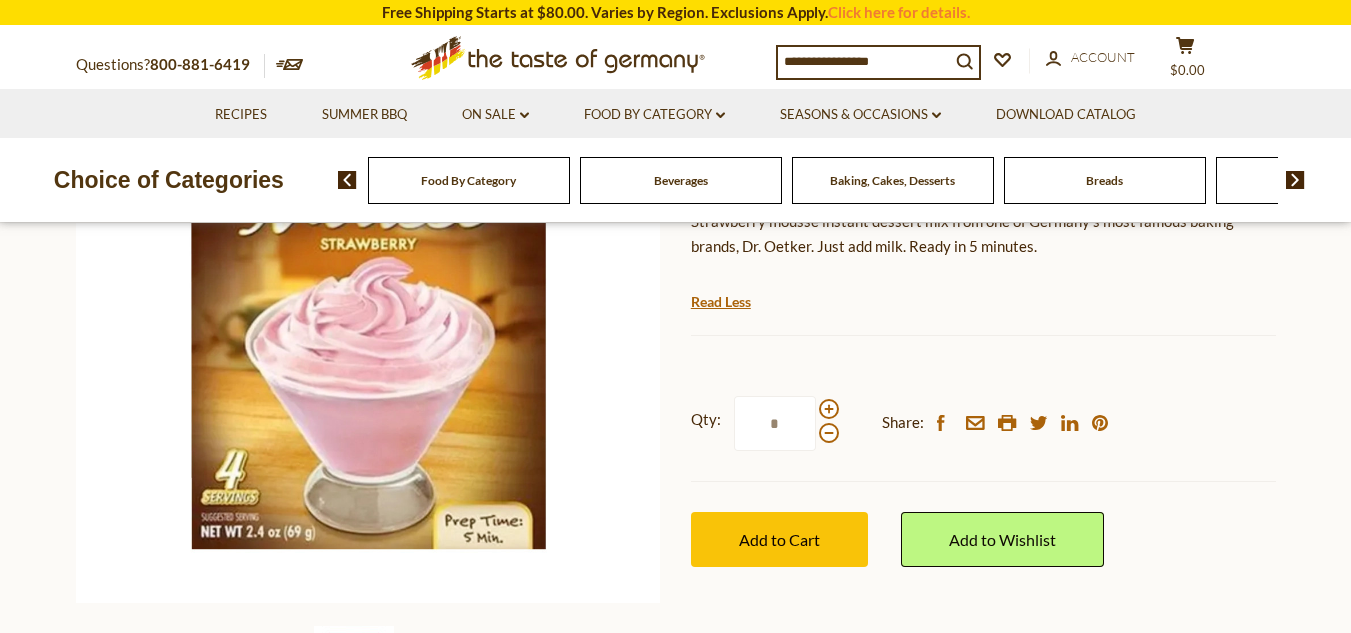 scroll, scrollTop: 283, scrollLeft: 0, axis: vertical 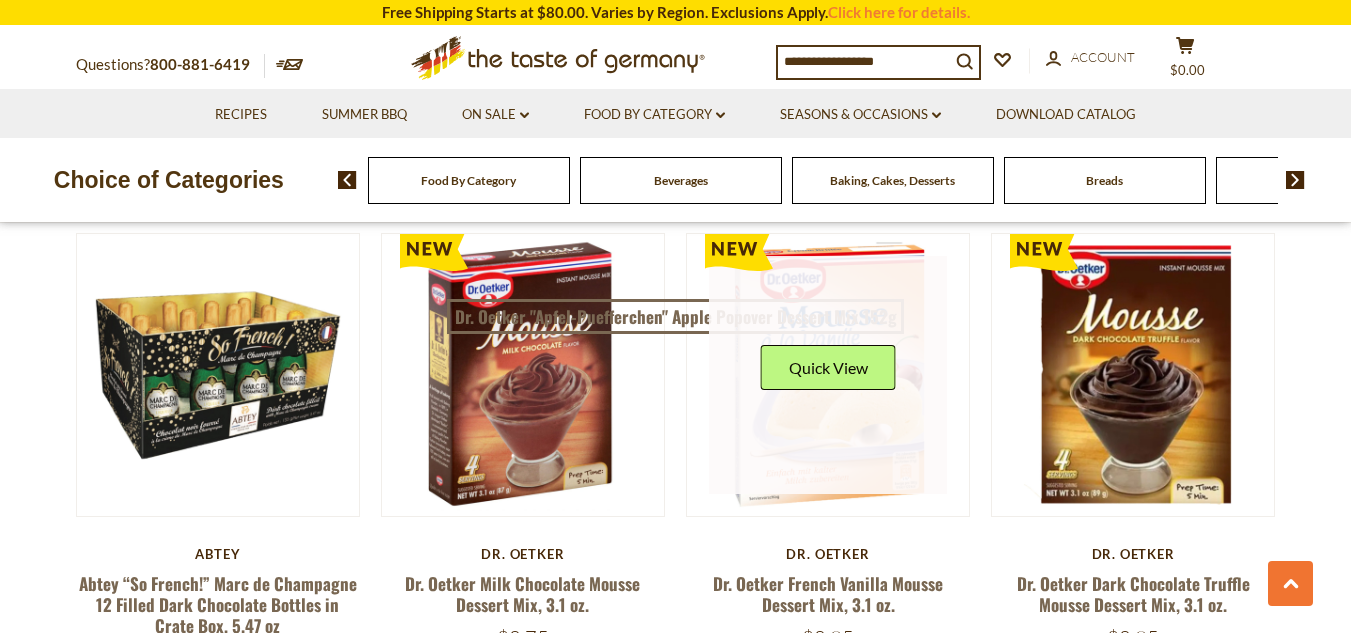 click on "Quick View" at bounding box center (828, 375) 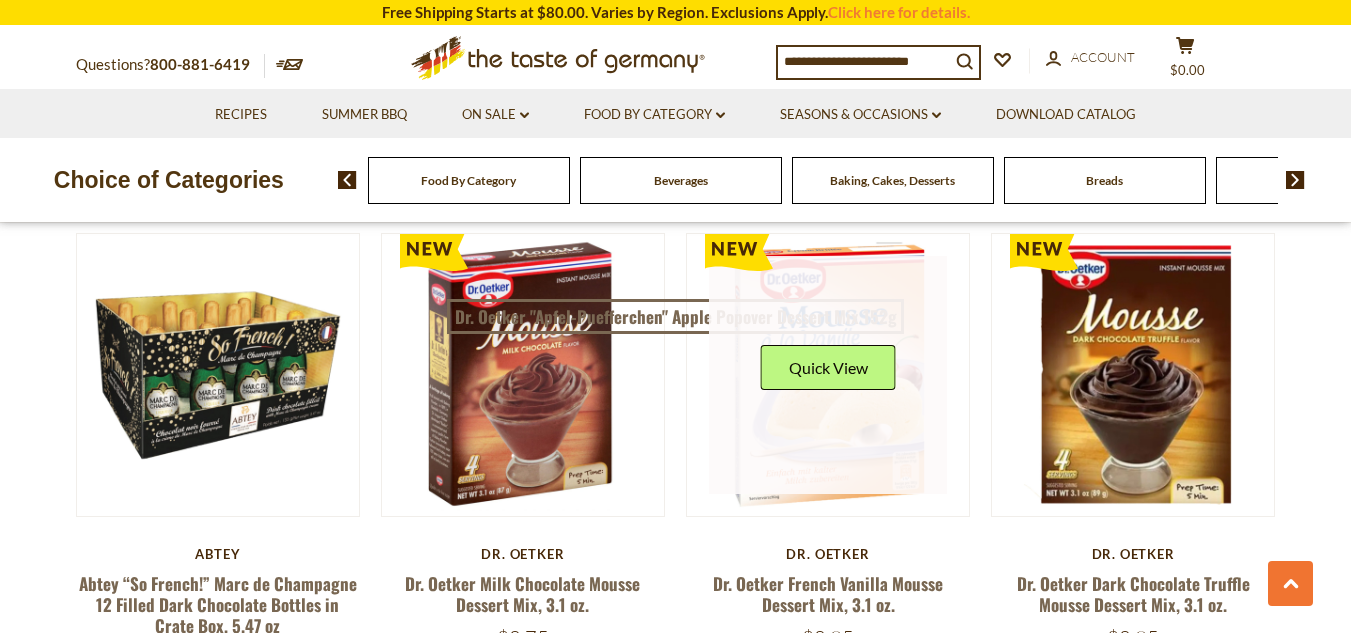 click on "Quick View" at bounding box center [828, 375] 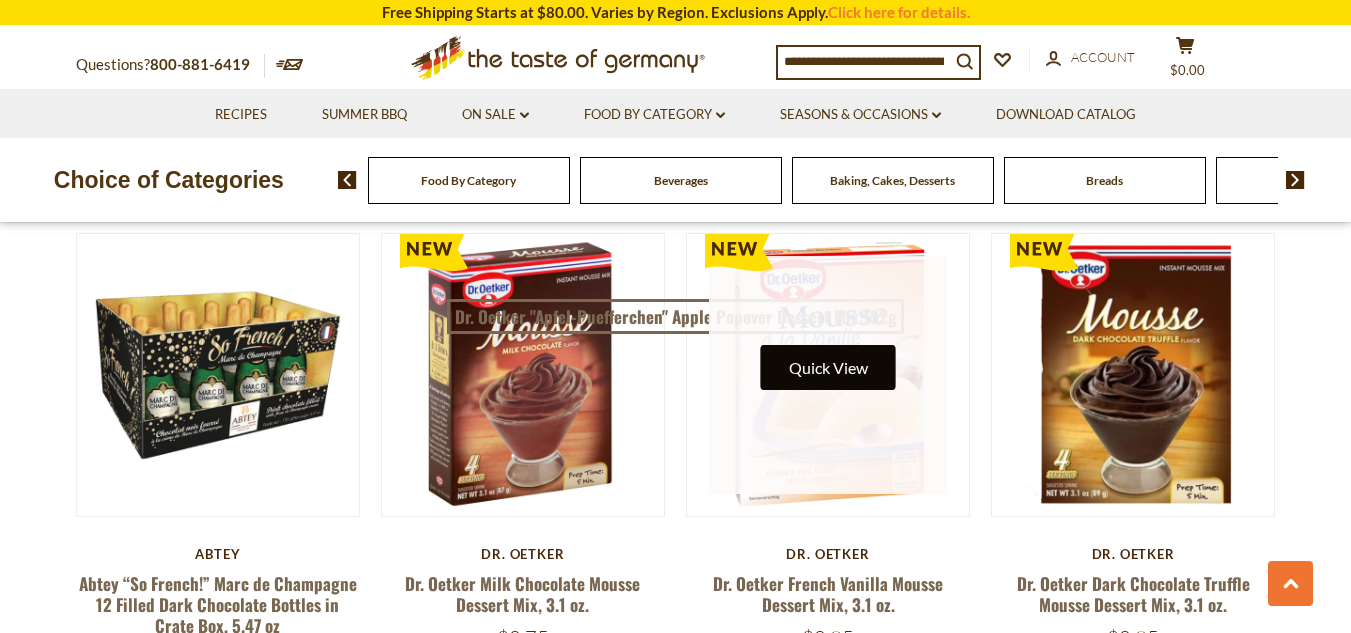 click on "Quick View" at bounding box center (828, 367) 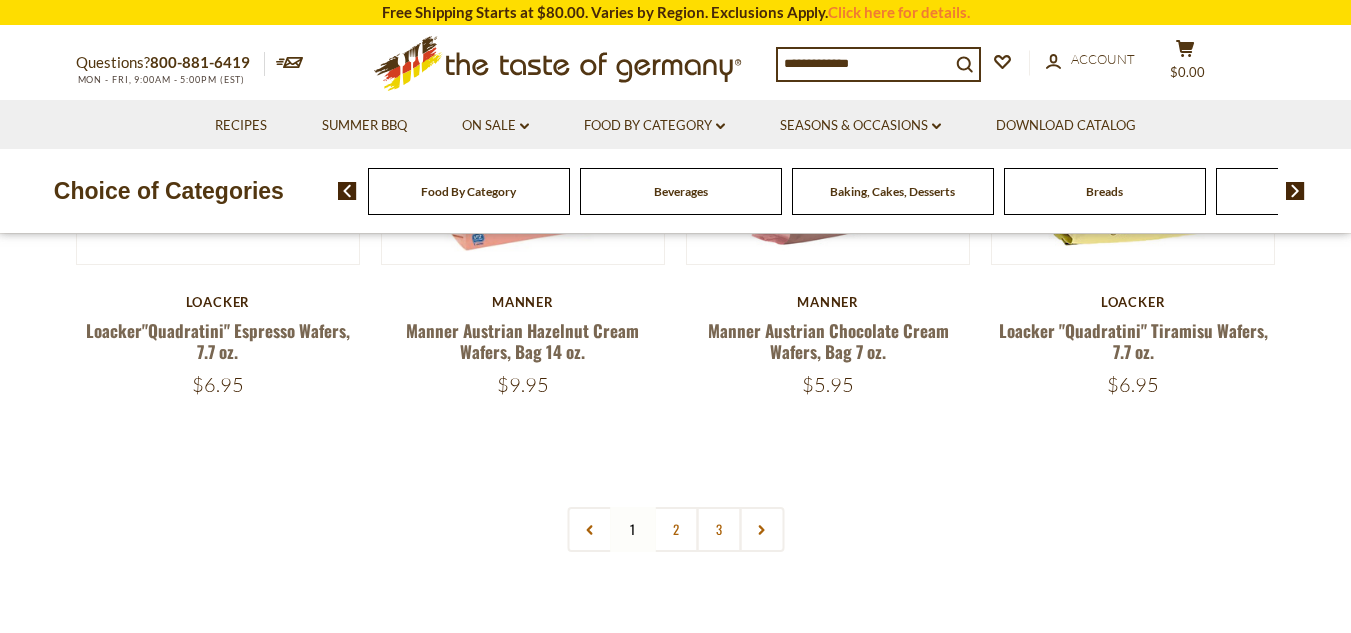 scroll, scrollTop: 4577, scrollLeft: 0, axis: vertical 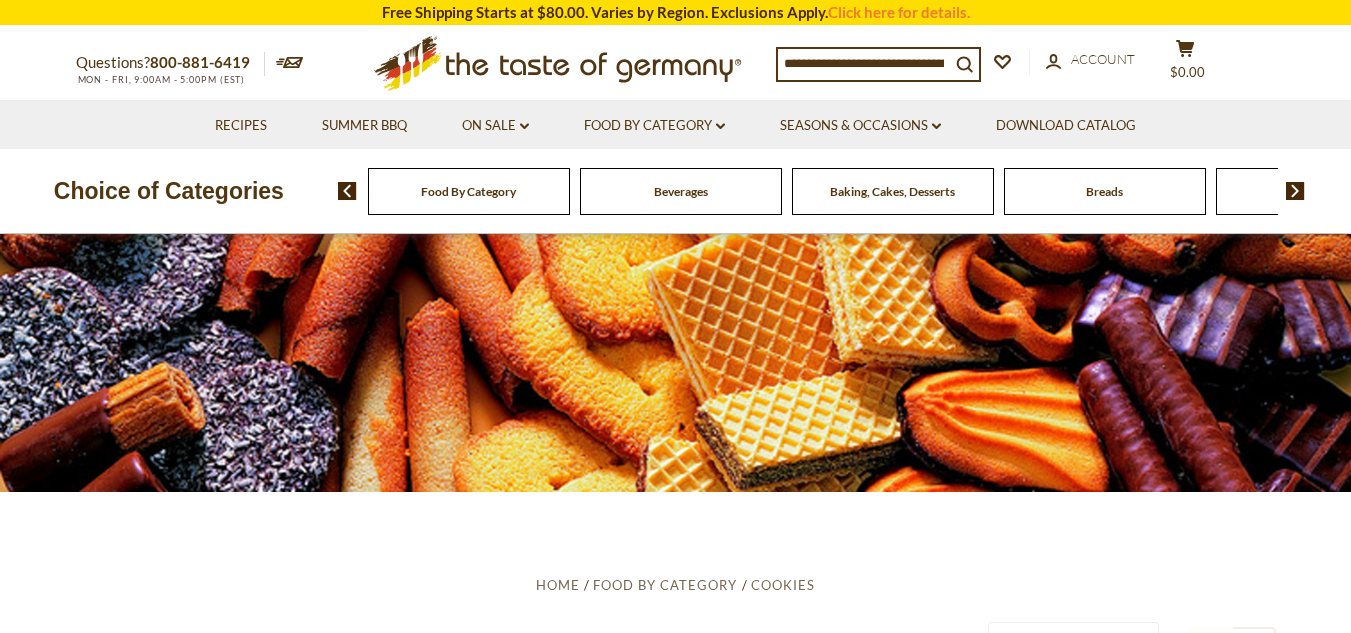 click at bounding box center [1295, 191] 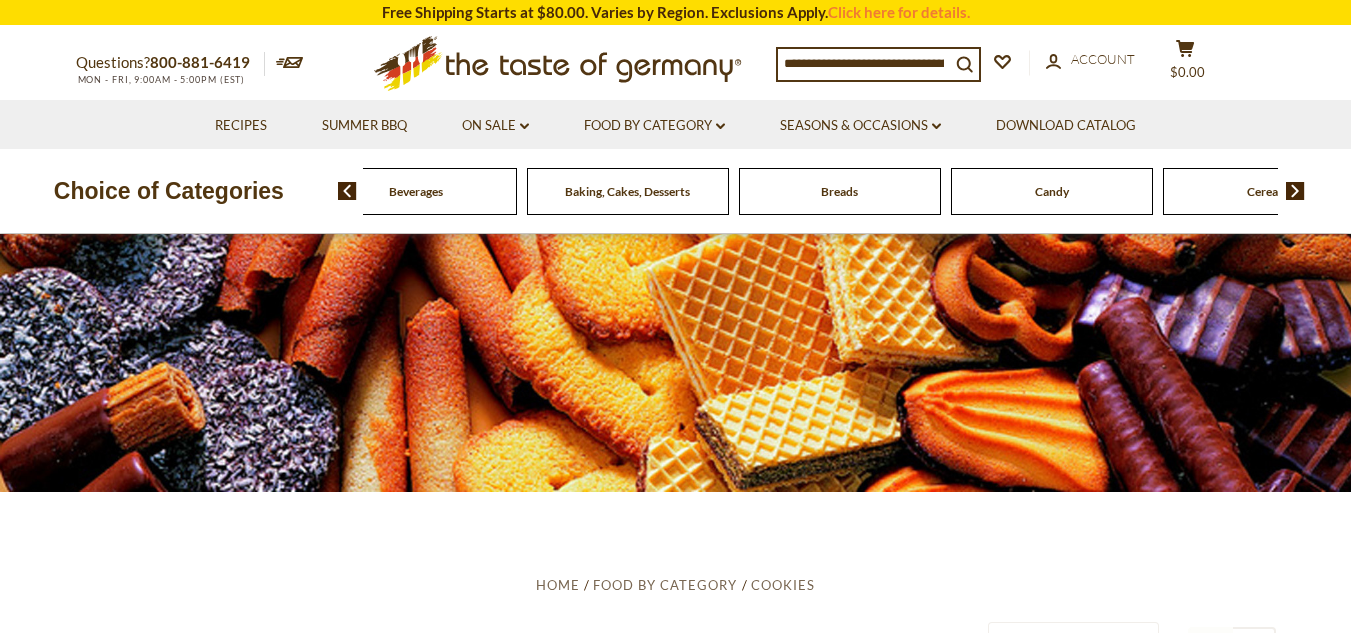 click at bounding box center (1295, 191) 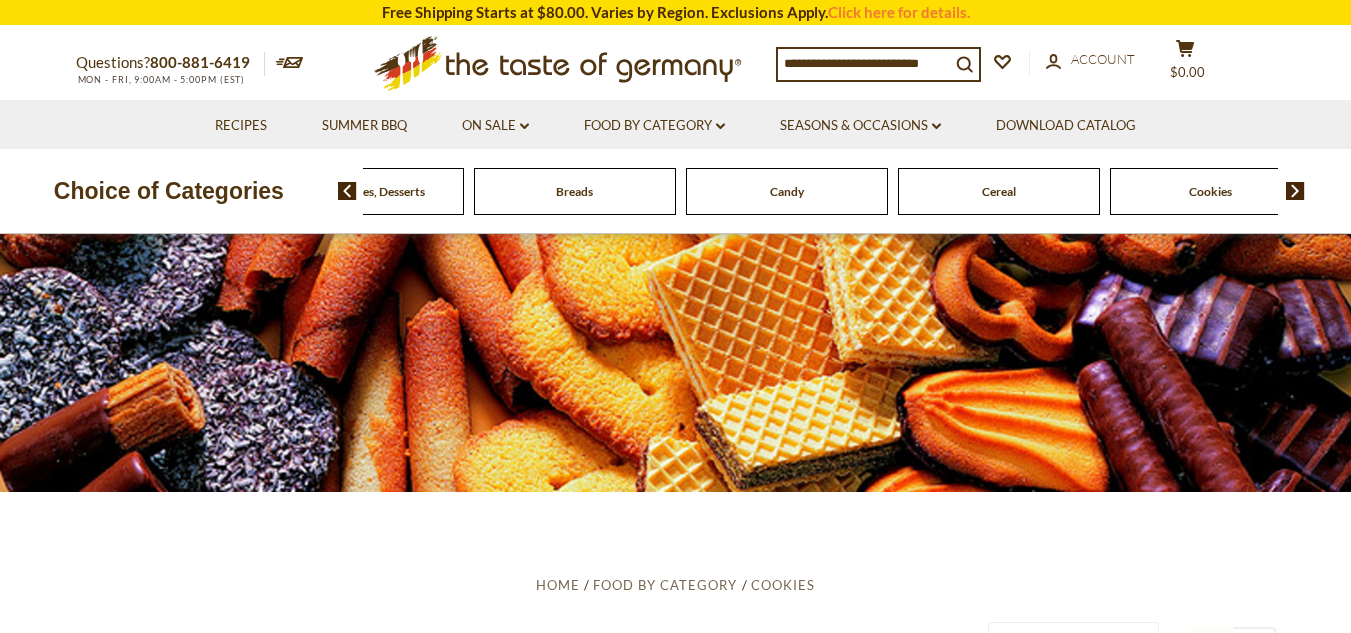 click on "Food By Category
Beverages
Baking, Cakes, Desserts
Breads
Candy
Cereal
Cookies
Coffee, Cocoa & Tea
Chocolate & Marzipan
Cheese & Dairy" at bounding box center [844, 191] 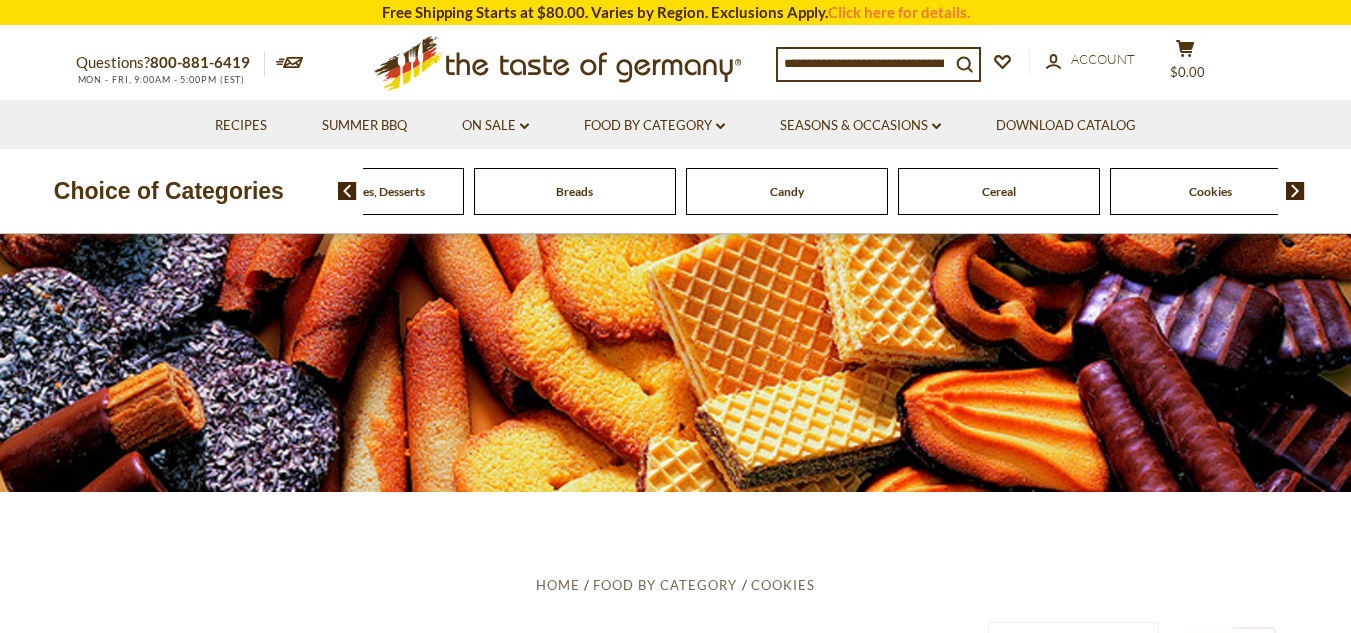 click at bounding box center (1295, 191) 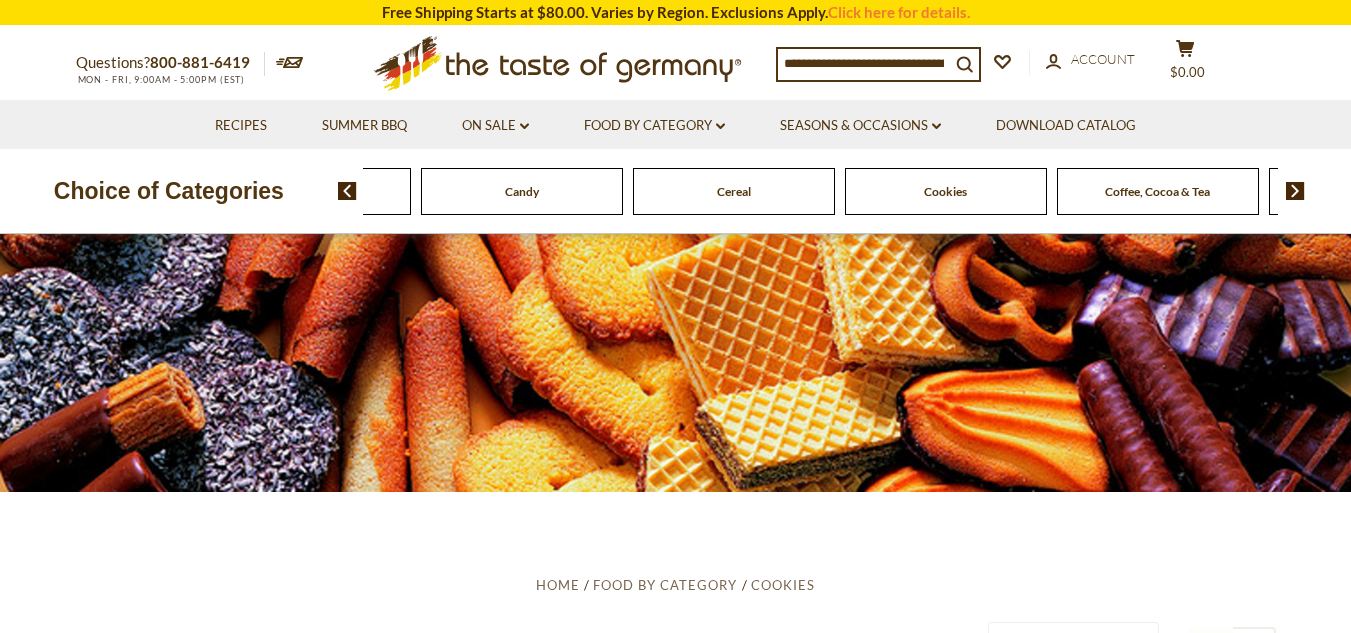 click at bounding box center [1295, 191] 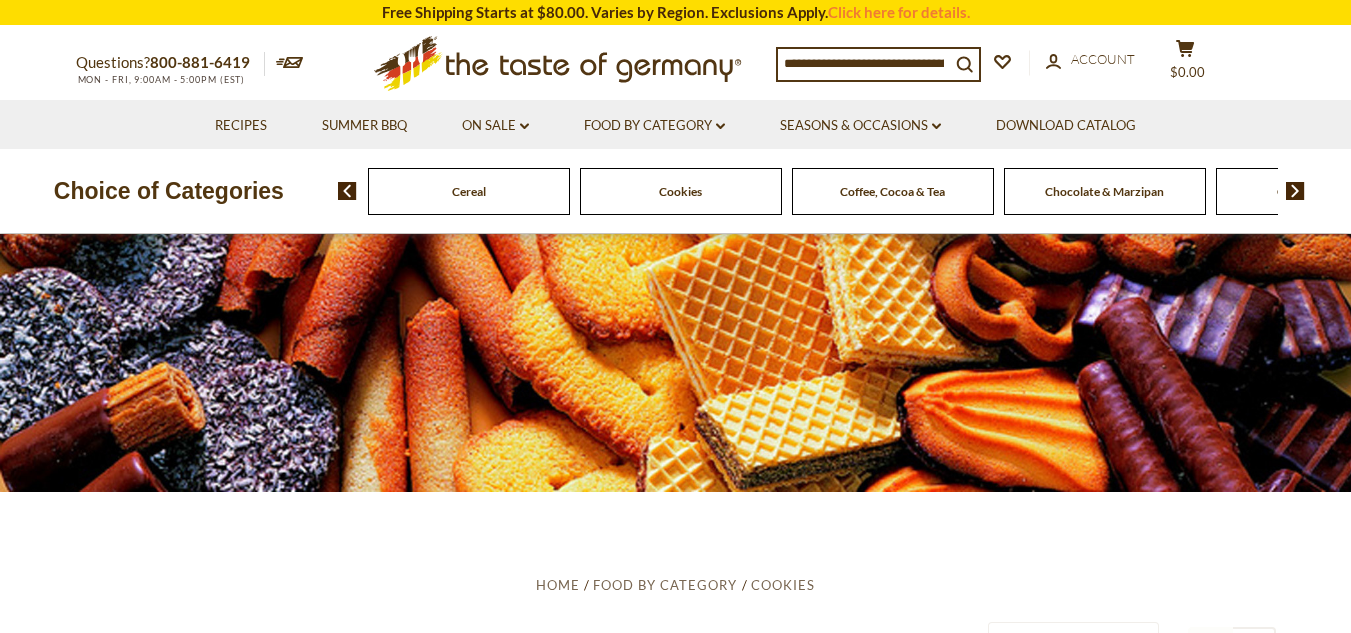 click at bounding box center (1295, 191) 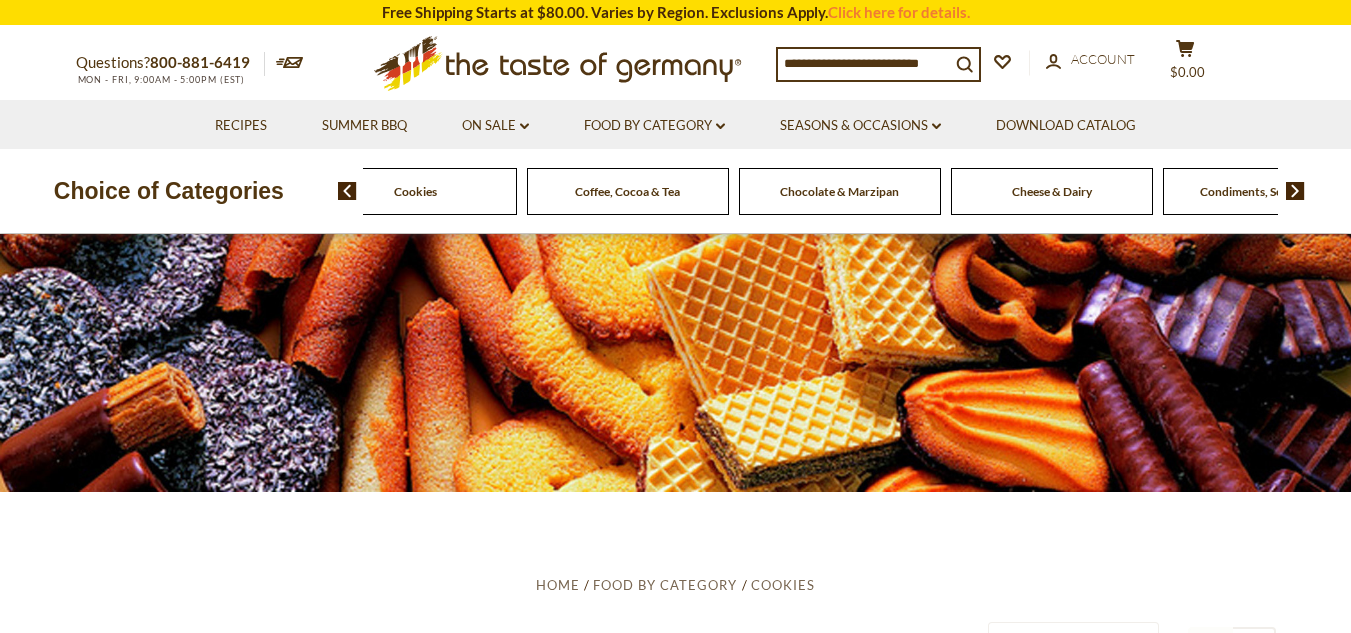 click at bounding box center [1295, 191] 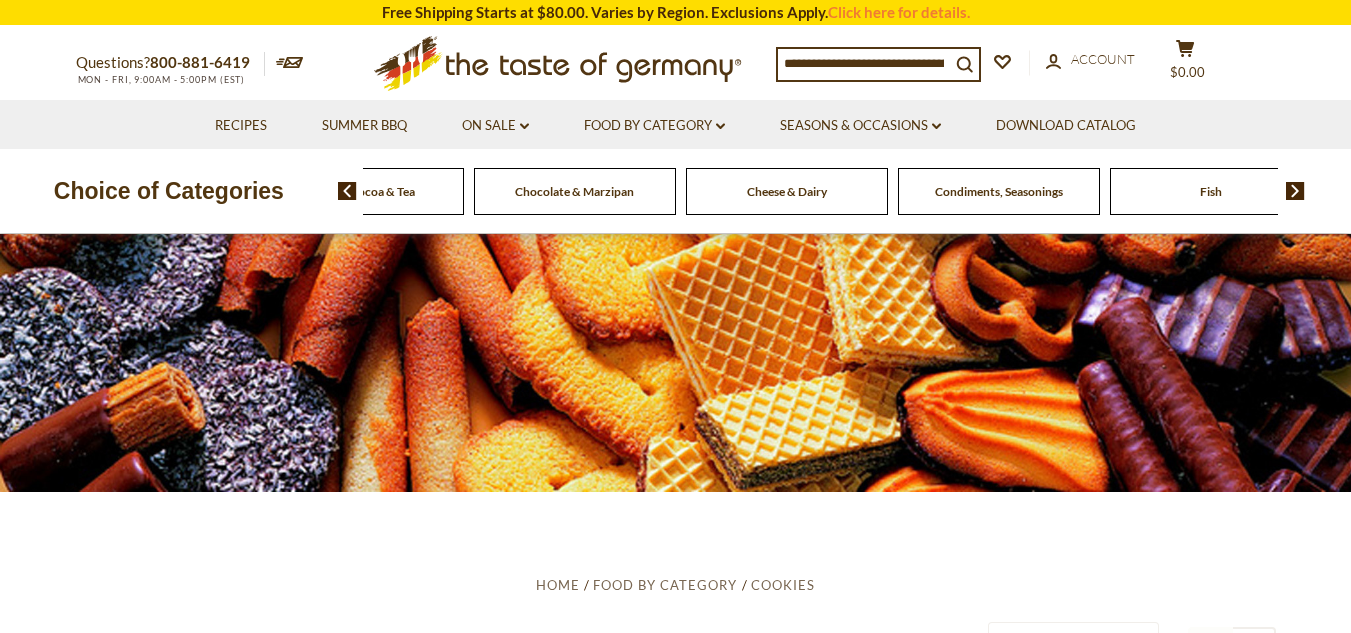click at bounding box center (1295, 191) 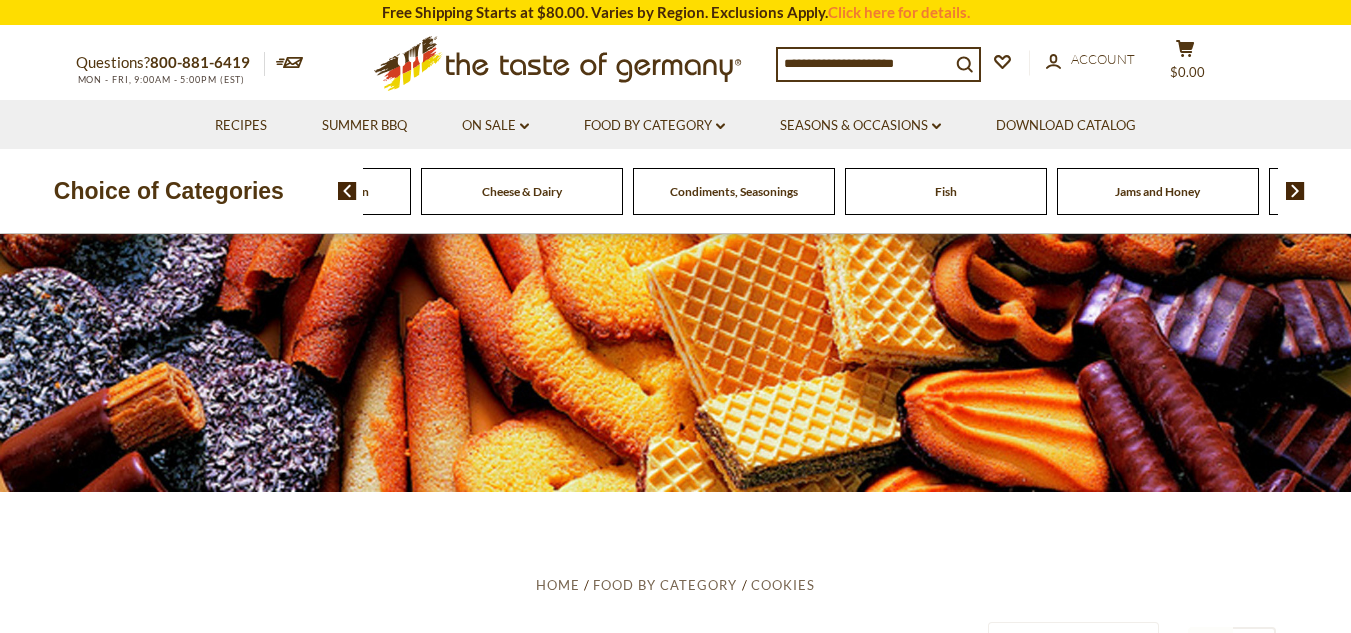 click at bounding box center [1295, 191] 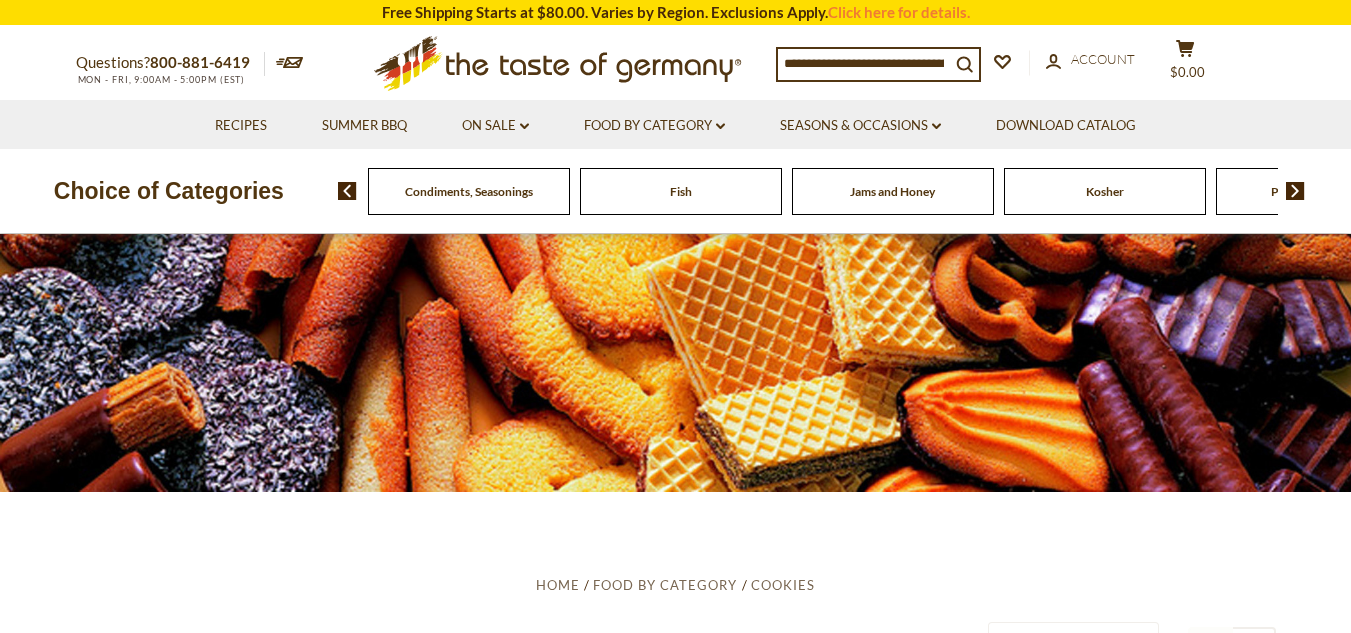 click at bounding box center (1295, 191) 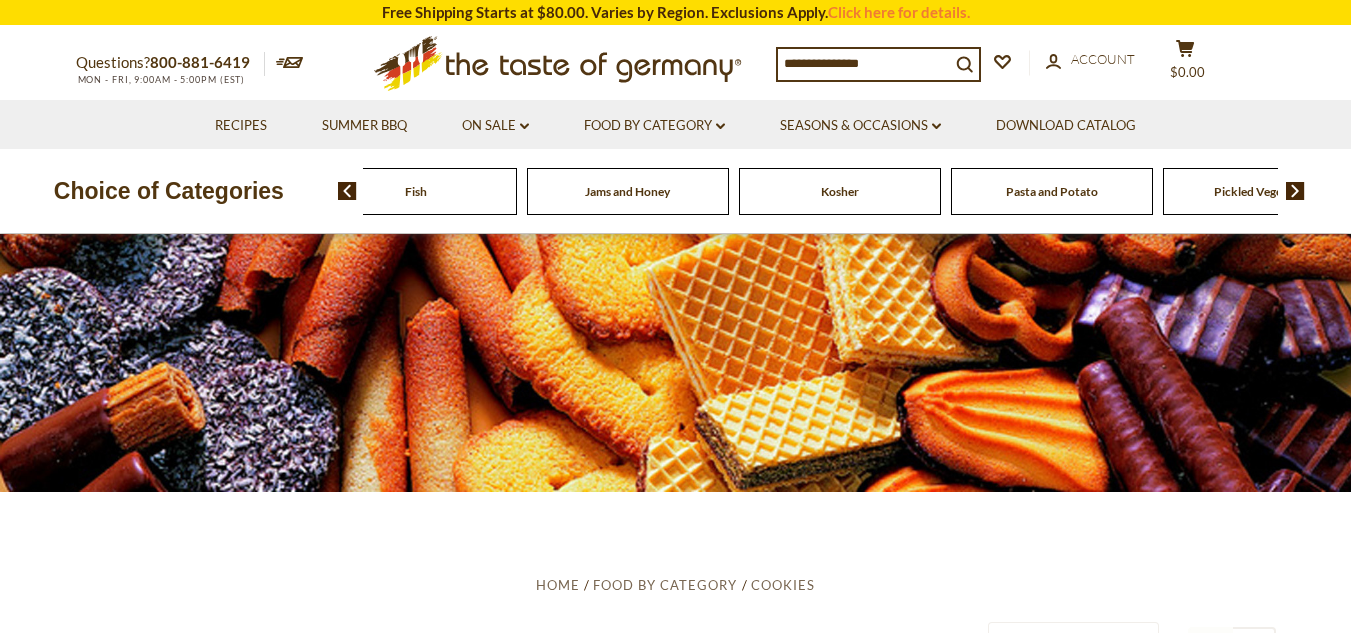 click at bounding box center [1295, 191] 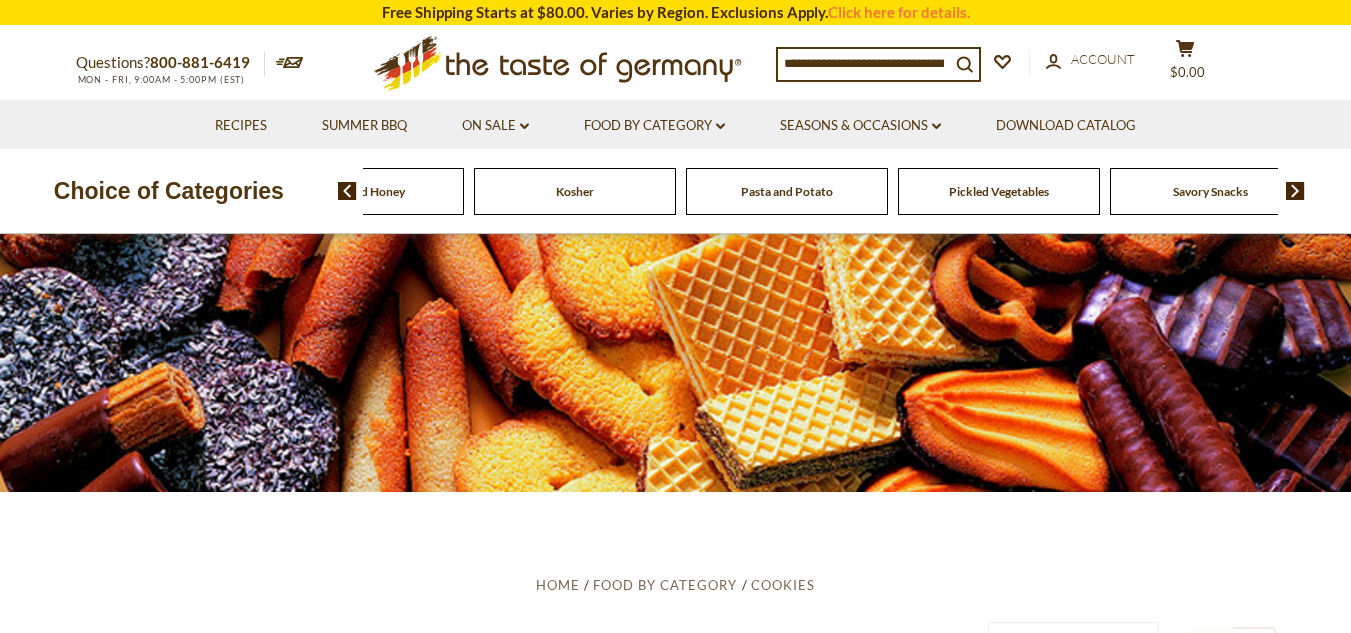 click at bounding box center (1295, 191) 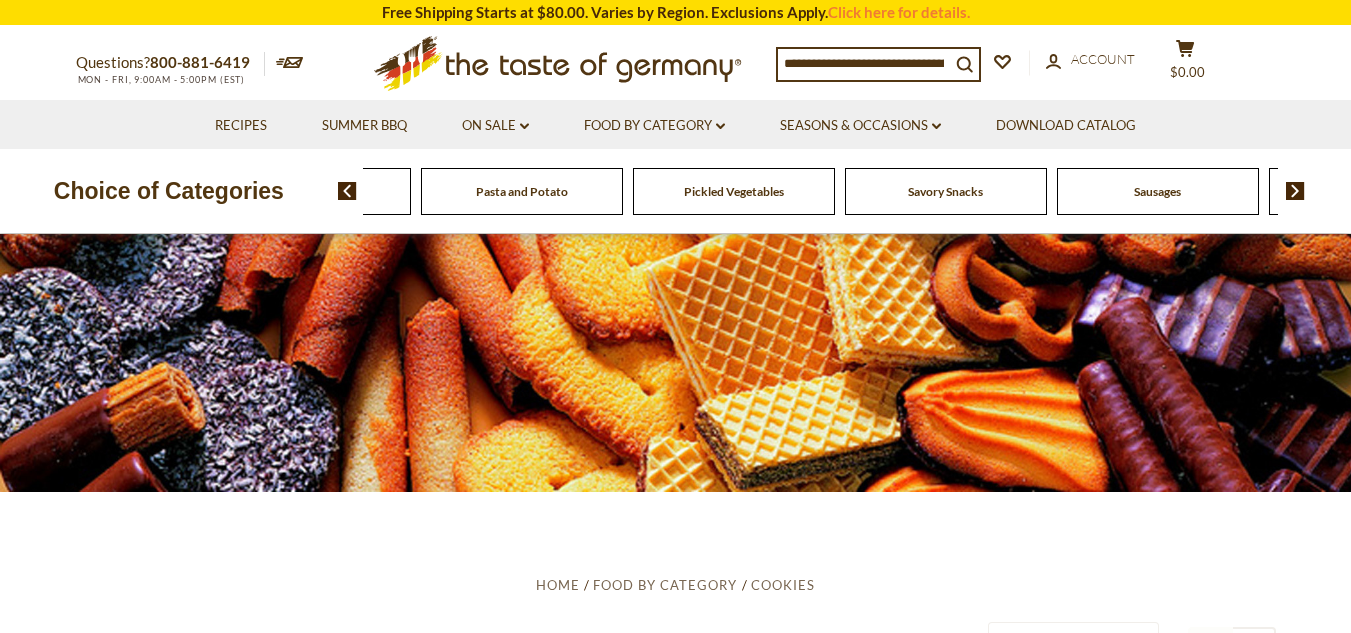 click at bounding box center (1295, 191) 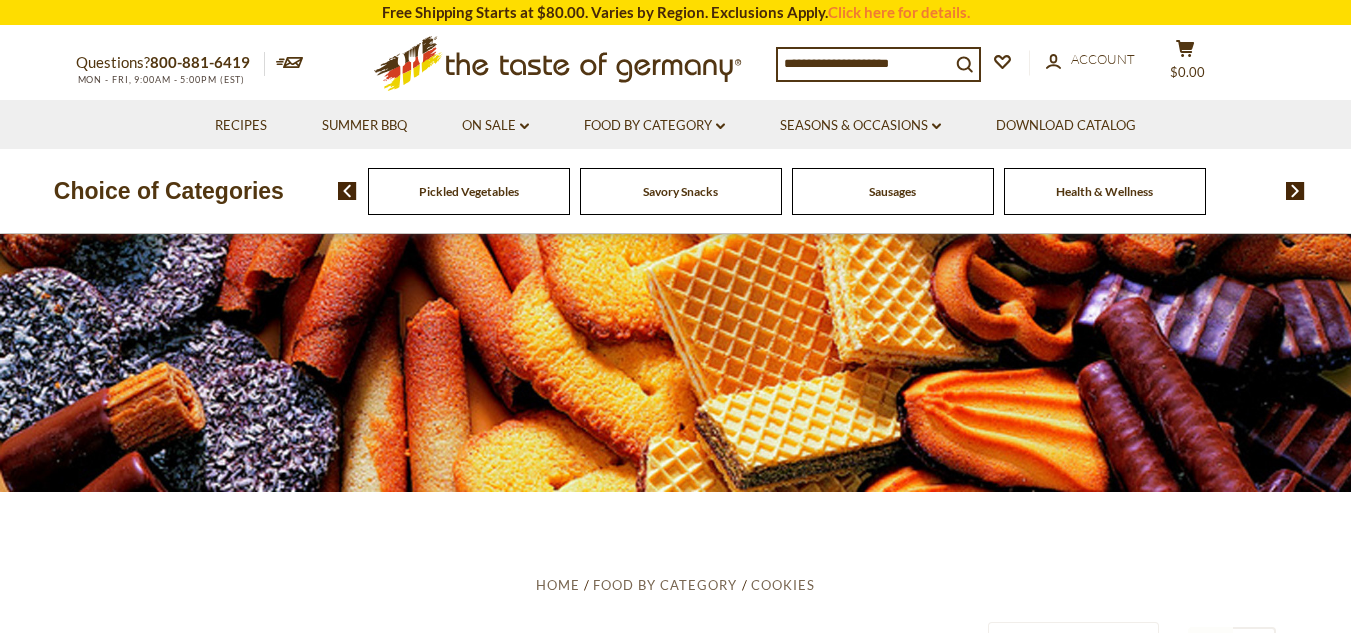 click on "Sausages" at bounding box center (892, 191) 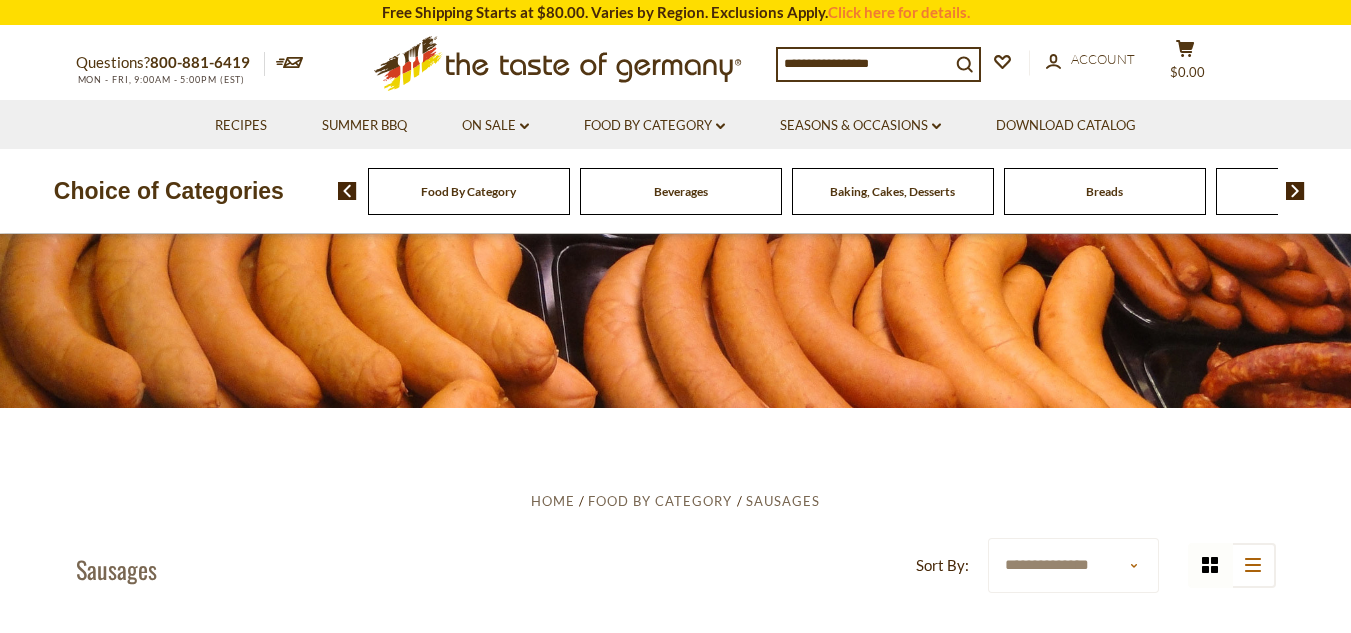 scroll, scrollTop: 440, scrollLeft: 0, axis: vertical 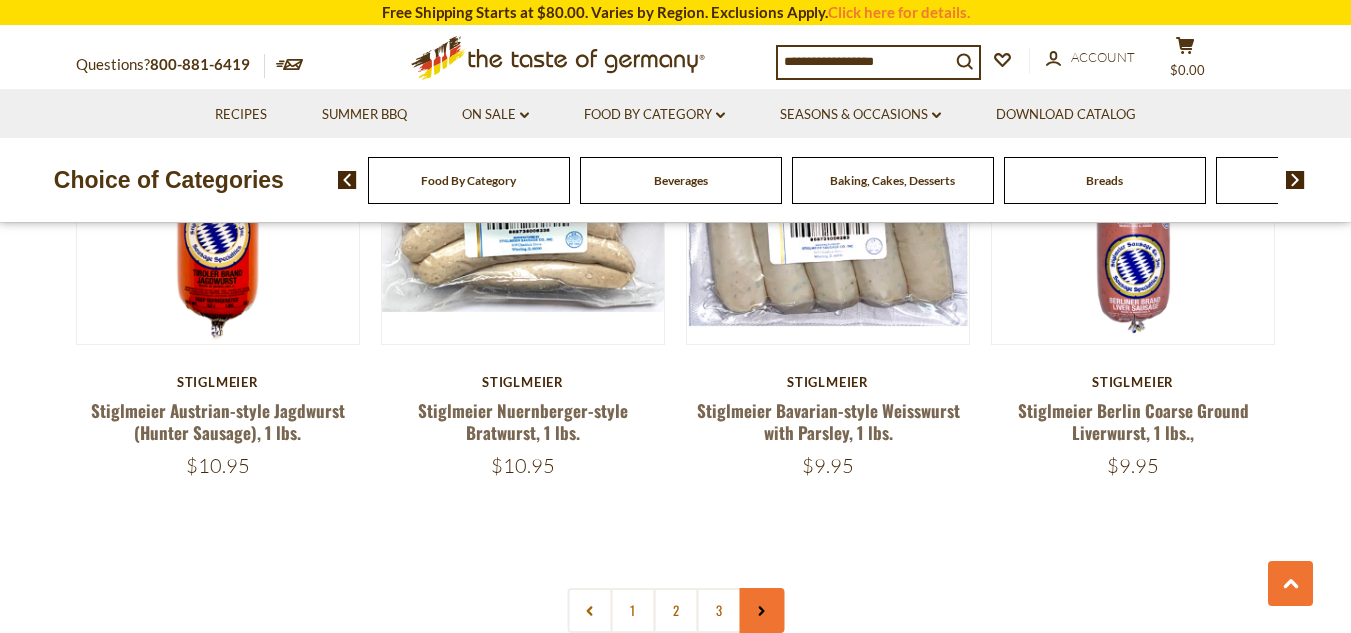 click 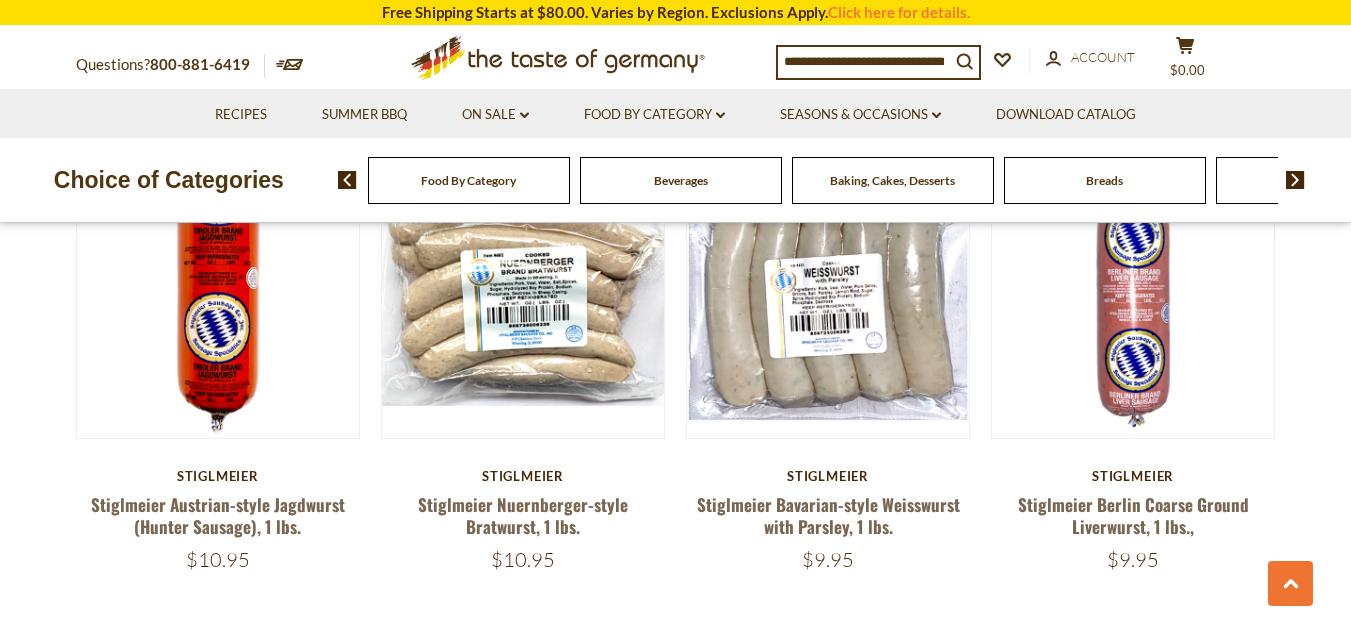 scroll, scrollTop: 4680, scrollLeft: 0, axis: vertical 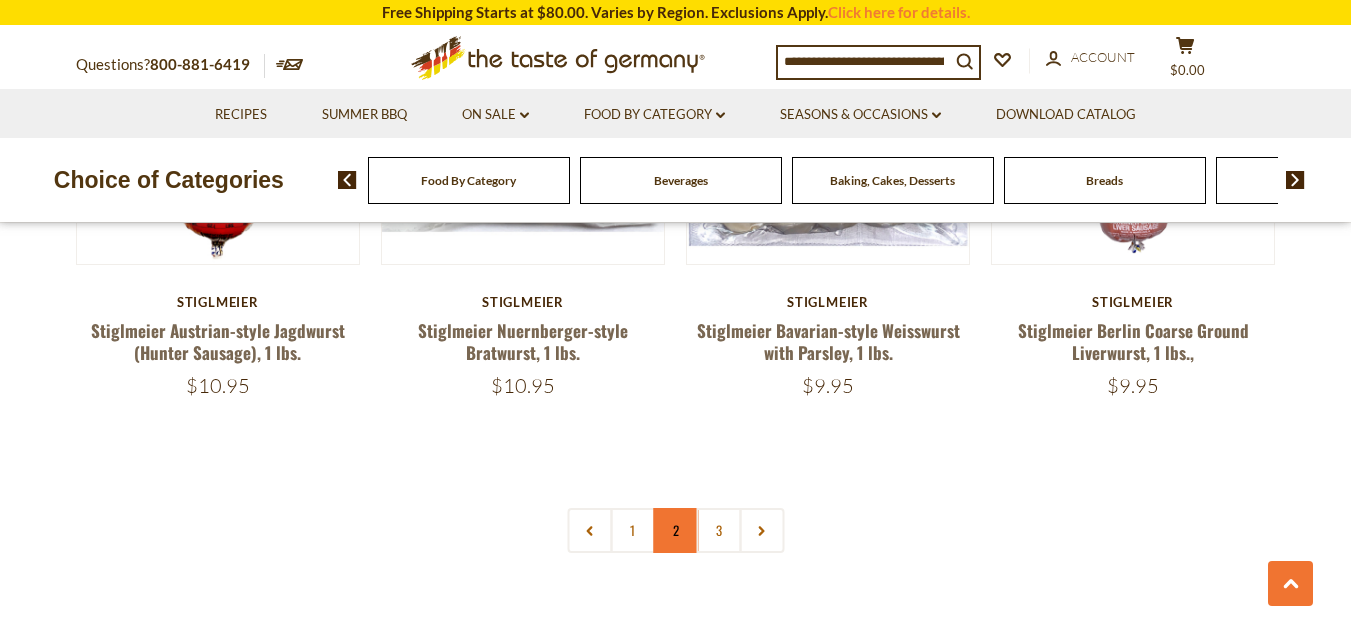 click on "2" at bounding box center [675, 530] 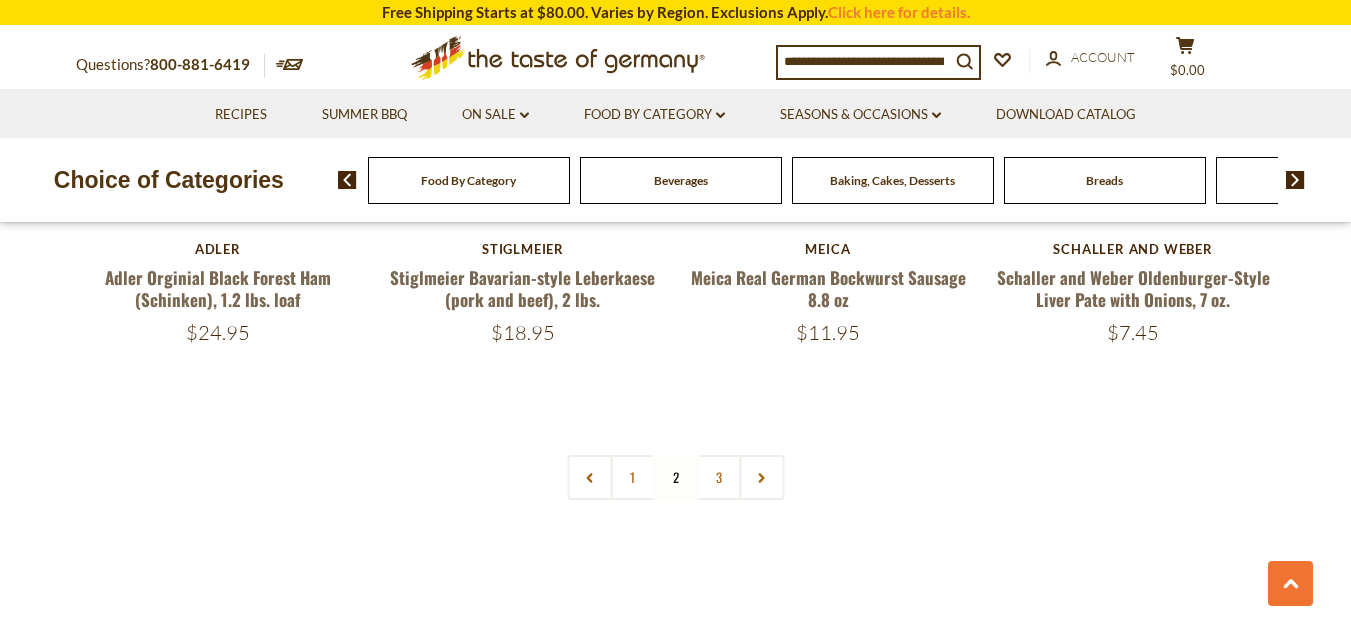 scroll, scrollTop: 4822, scrollLeft: 0, axis: vertical 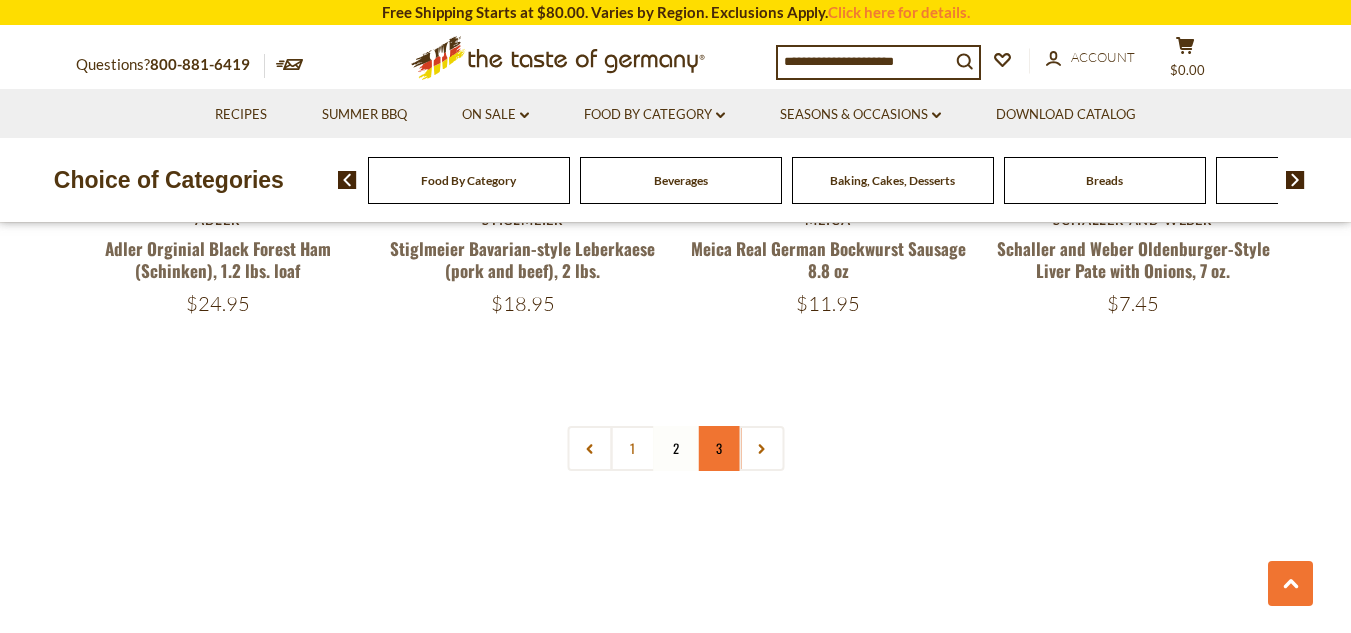 click on "3" at bounding box center [718, 448] 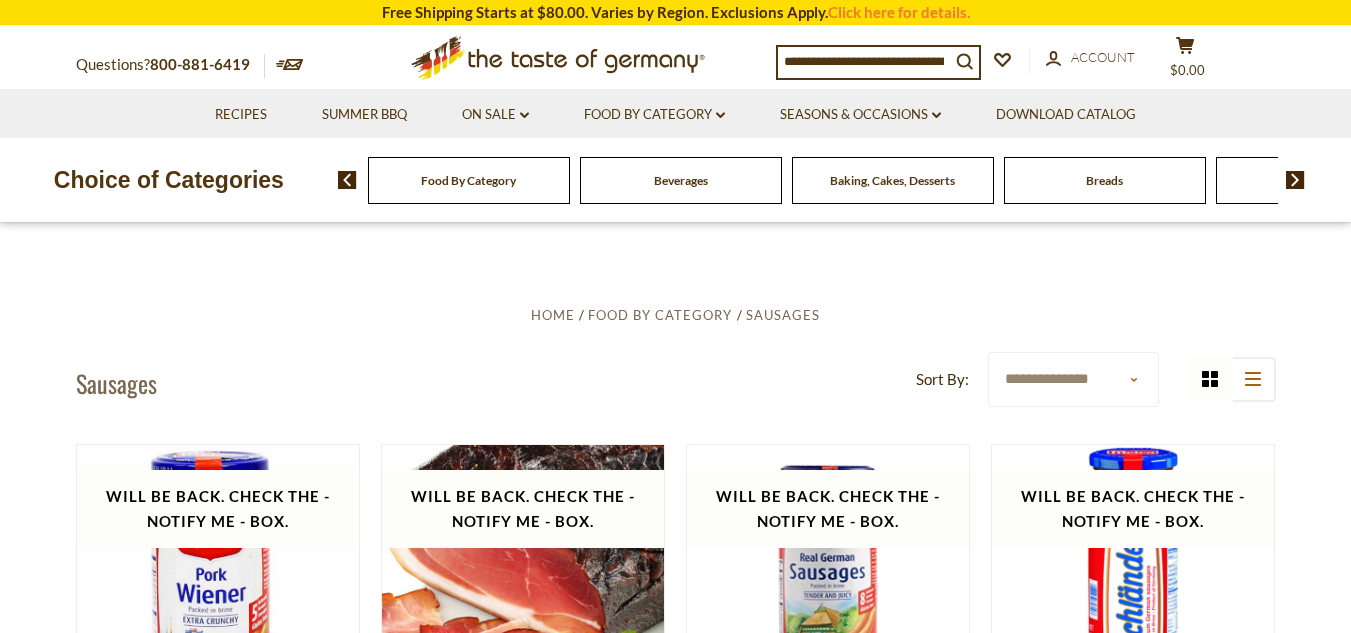 scroll, scrollTop: 222, scrollLeft: 0, axis: vertical 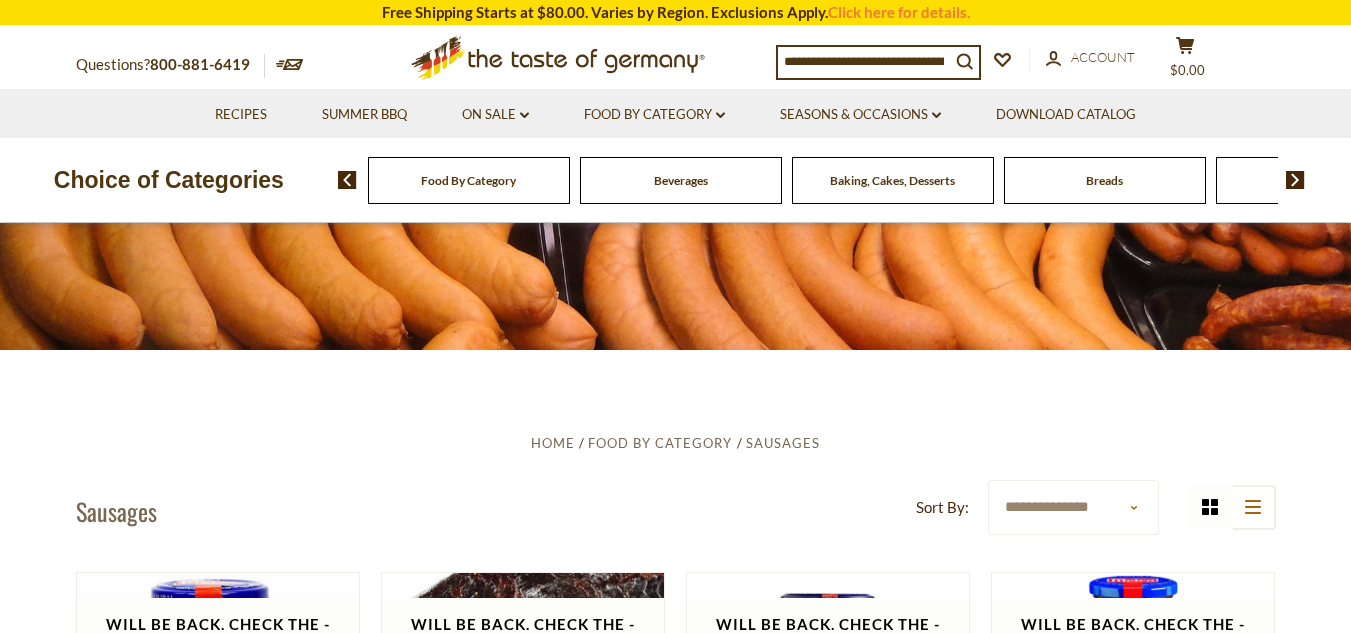 click on "Baking, Cakes, Desserts" at bounding box center (892, 180) 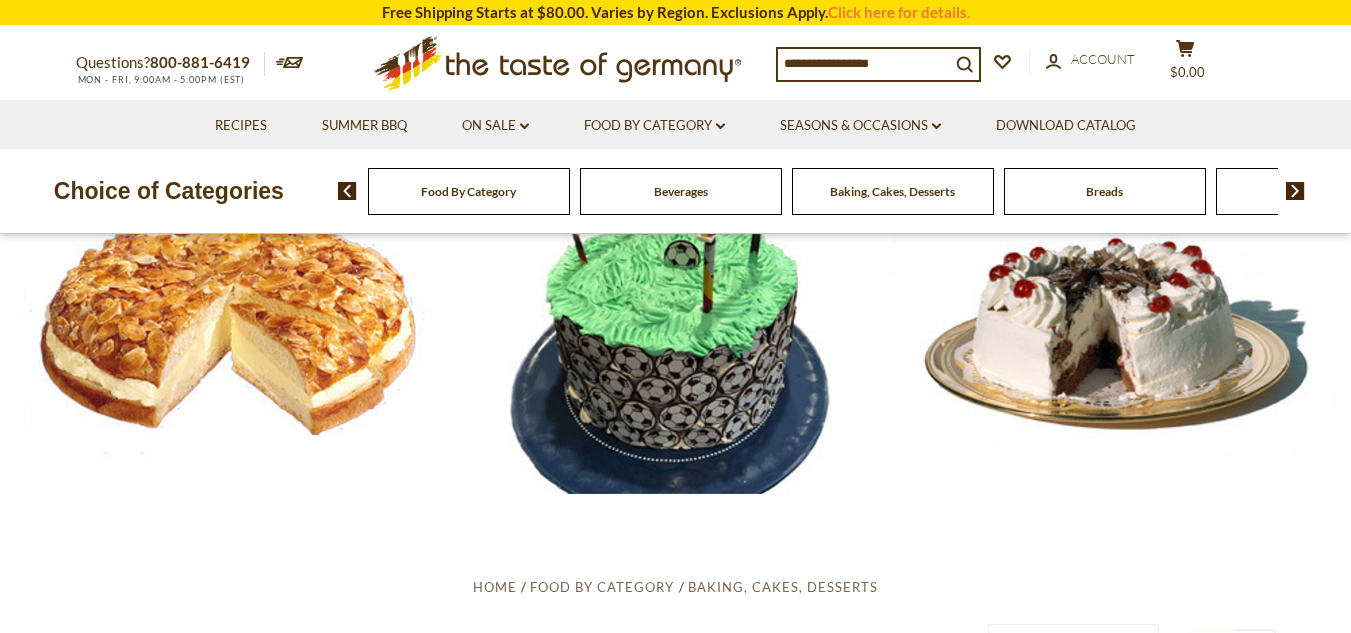 scroll, scrollTop: 0, scrollLeft: 0, axis: both 